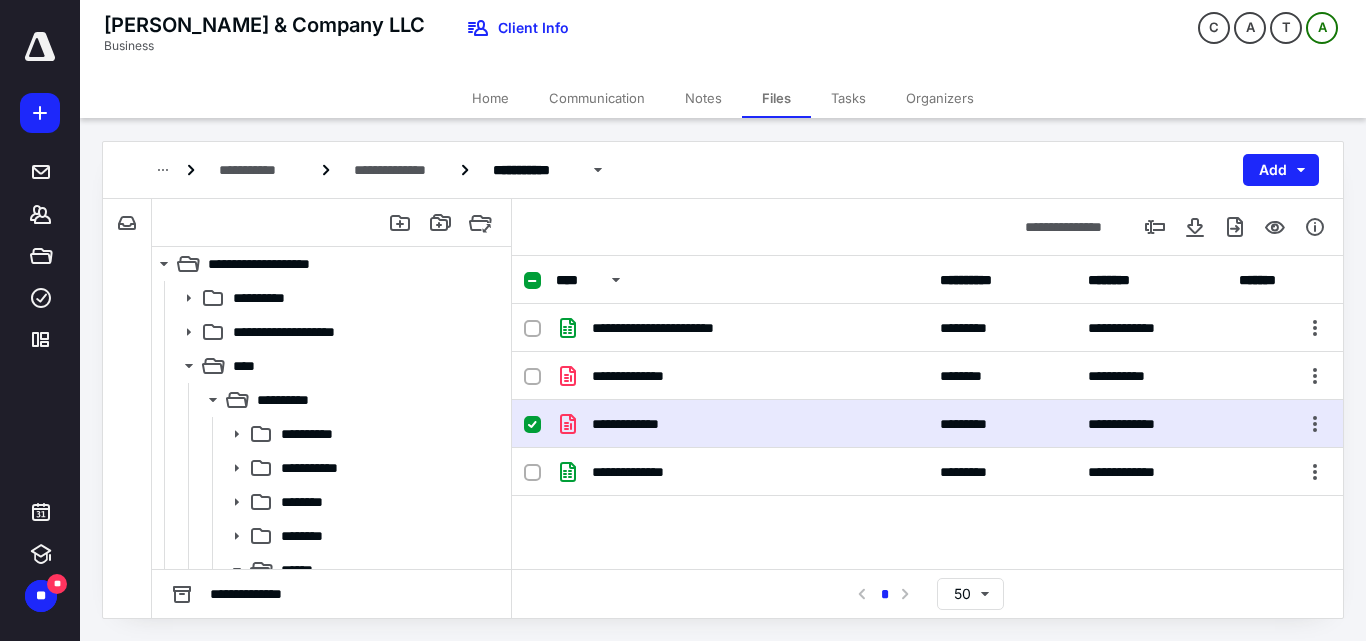 scroll, scrollTop: 0, scrollLeft: 0, axis: both 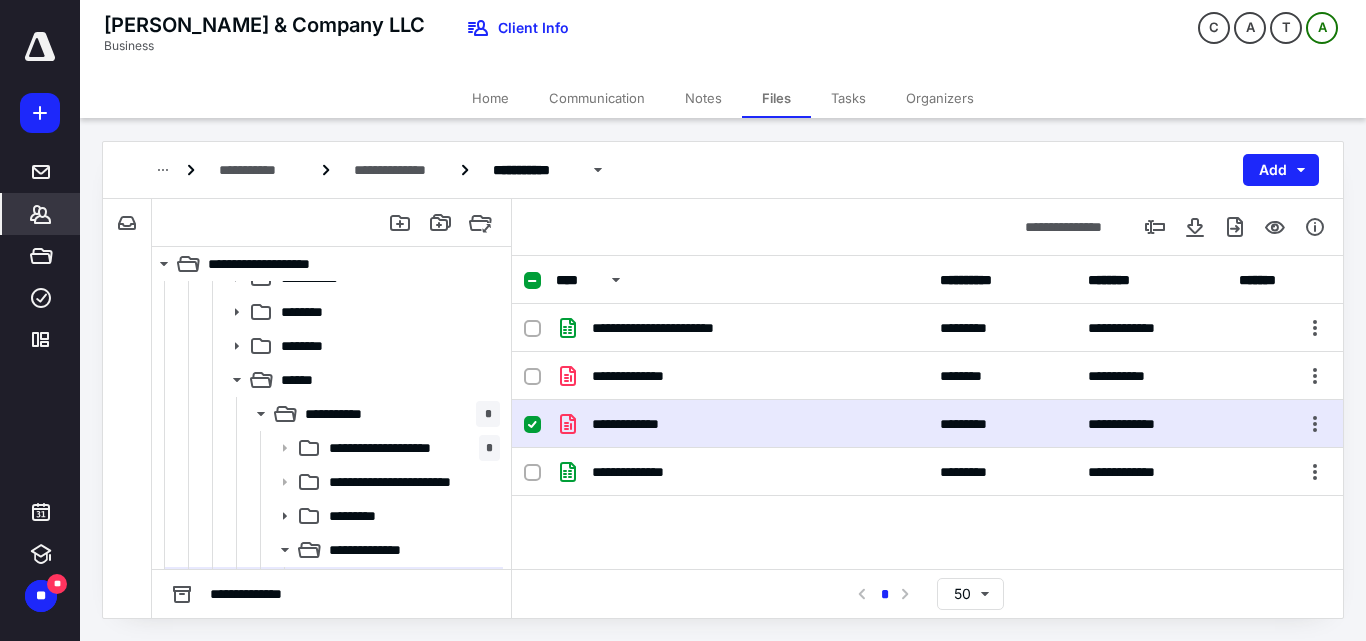 click 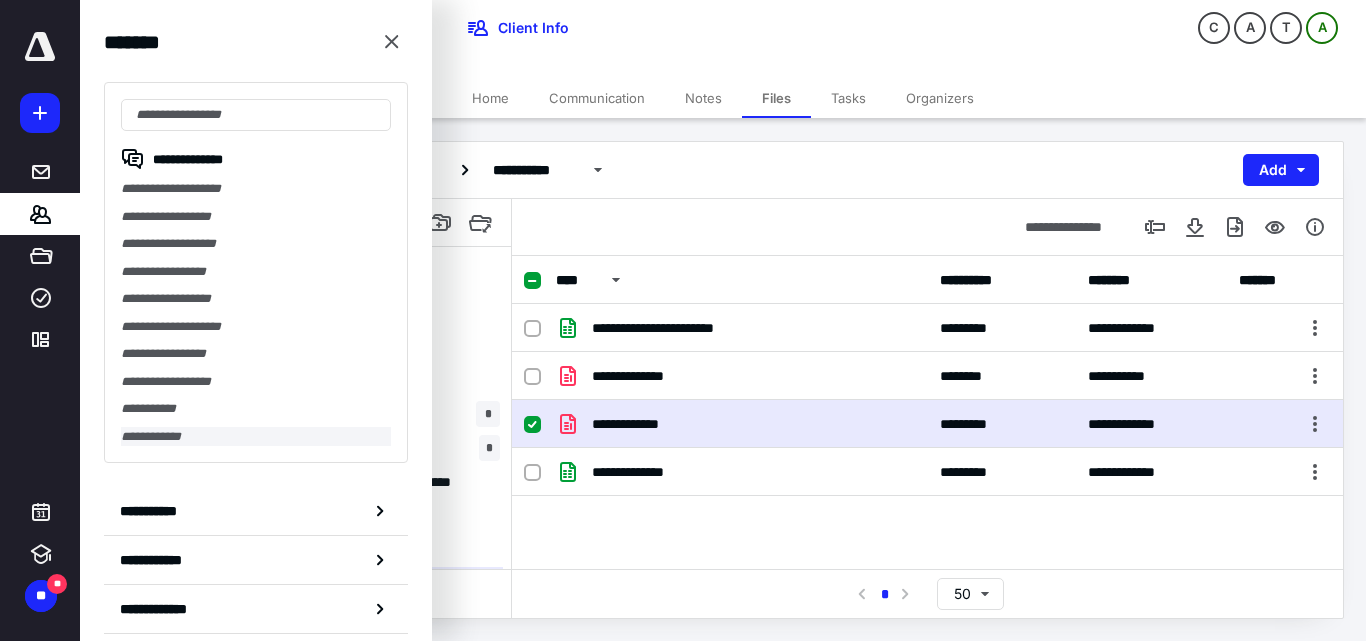 click on "**********" at bounding box center [256, 437] 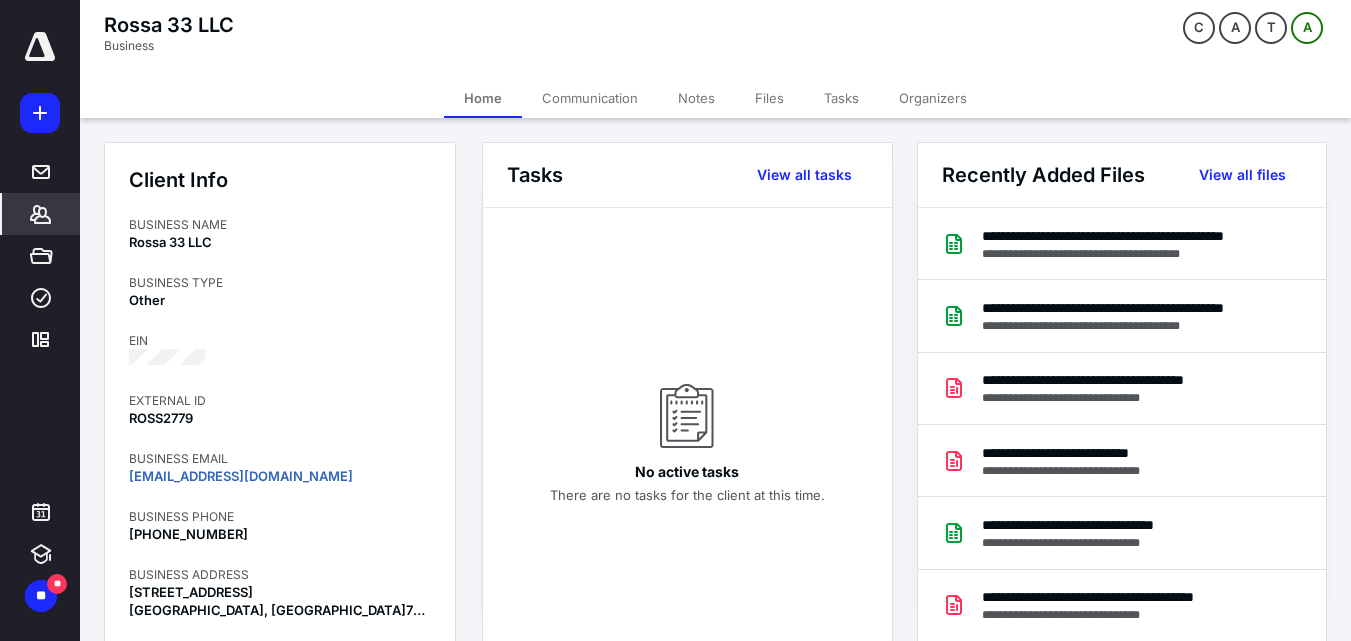 click on "Files" at bounding box center [769, 98] 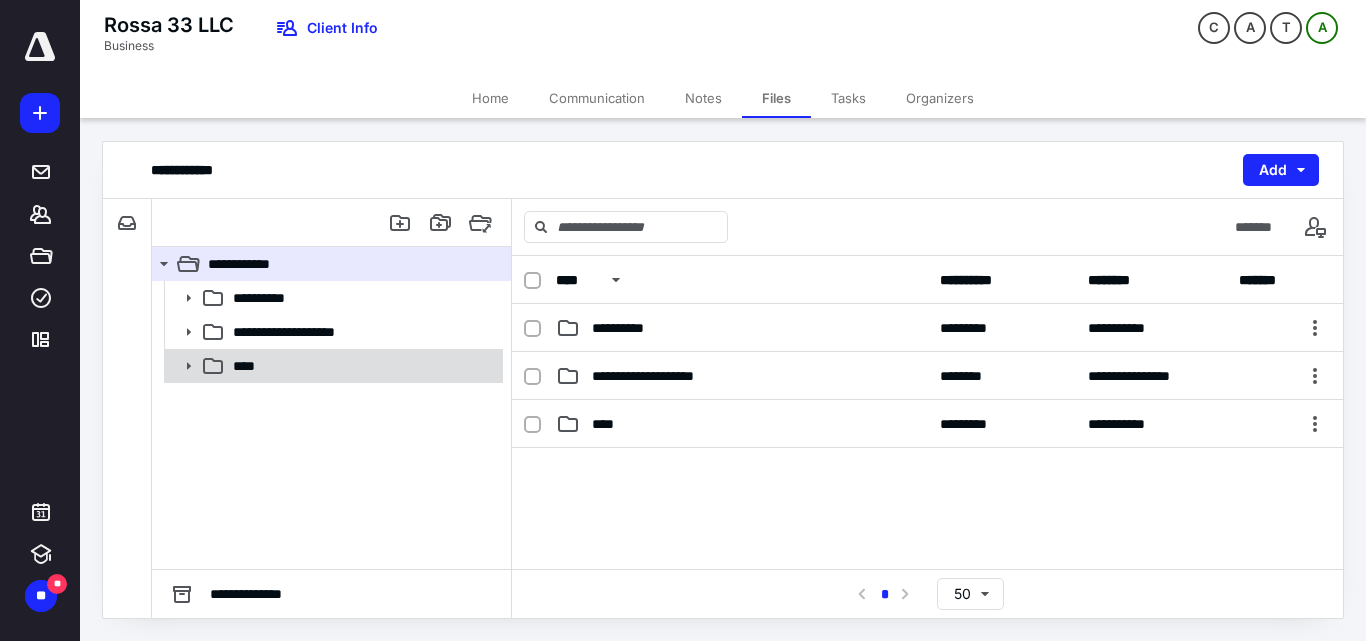 click 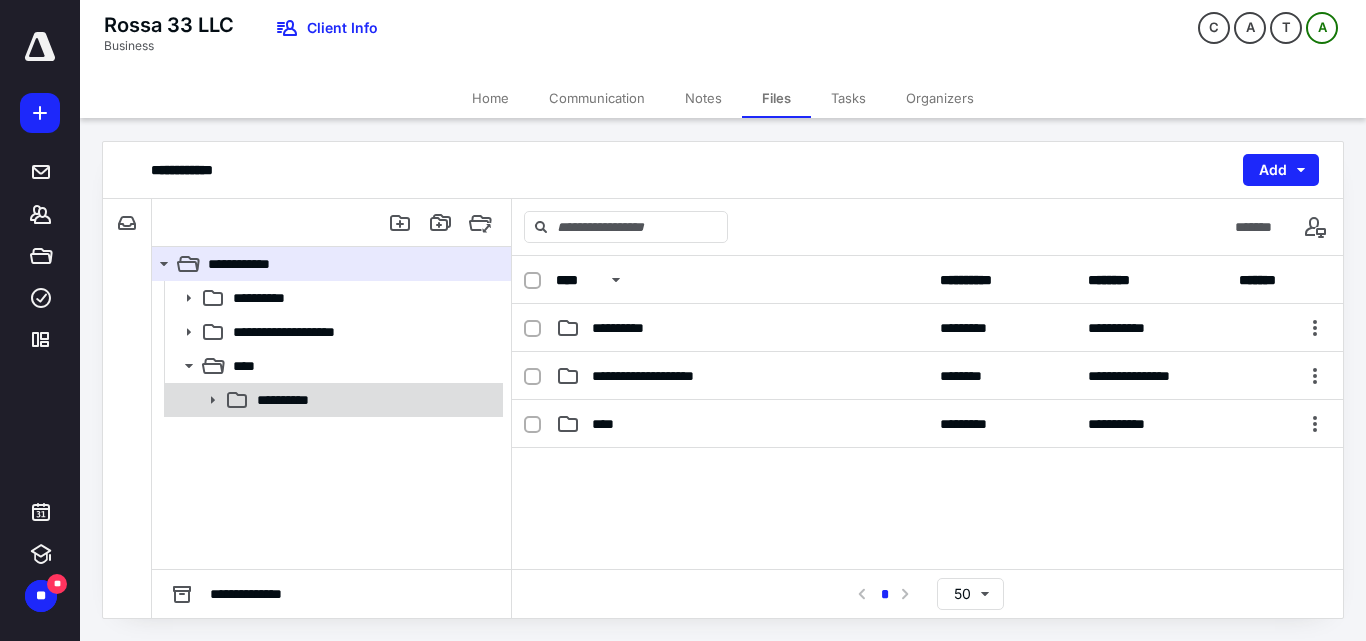 click 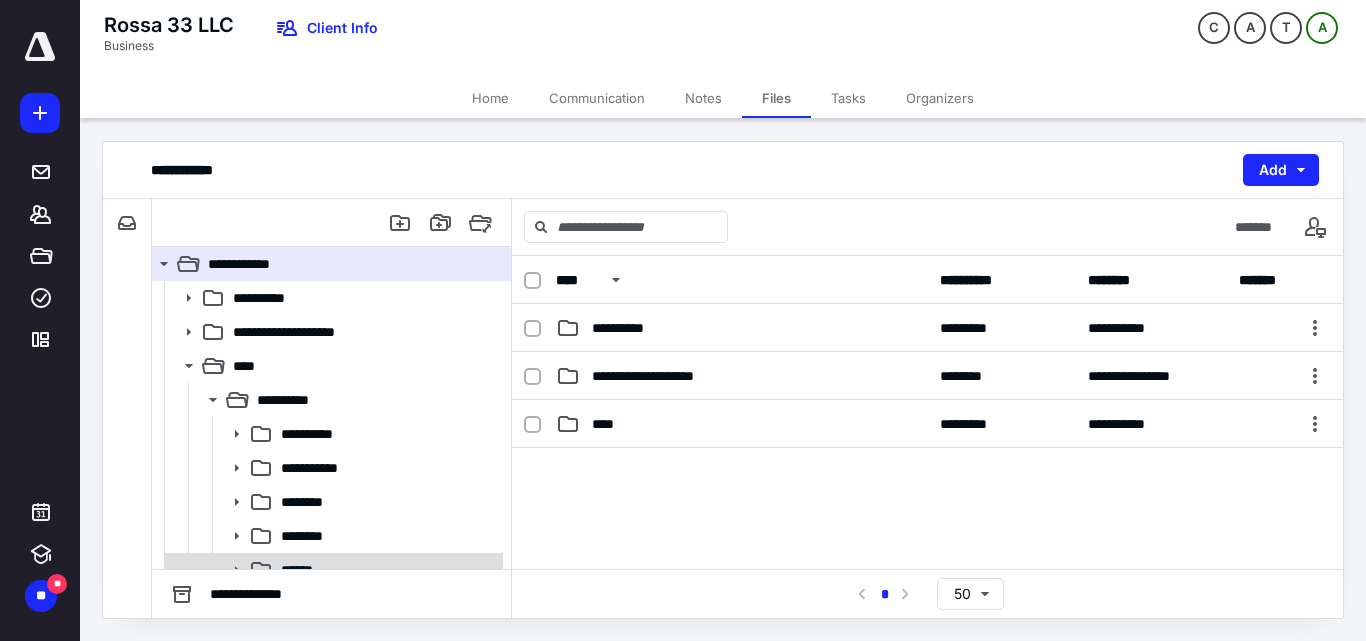 scroll, scrollTop: 100, scrollLeft: 0, axis: vertical 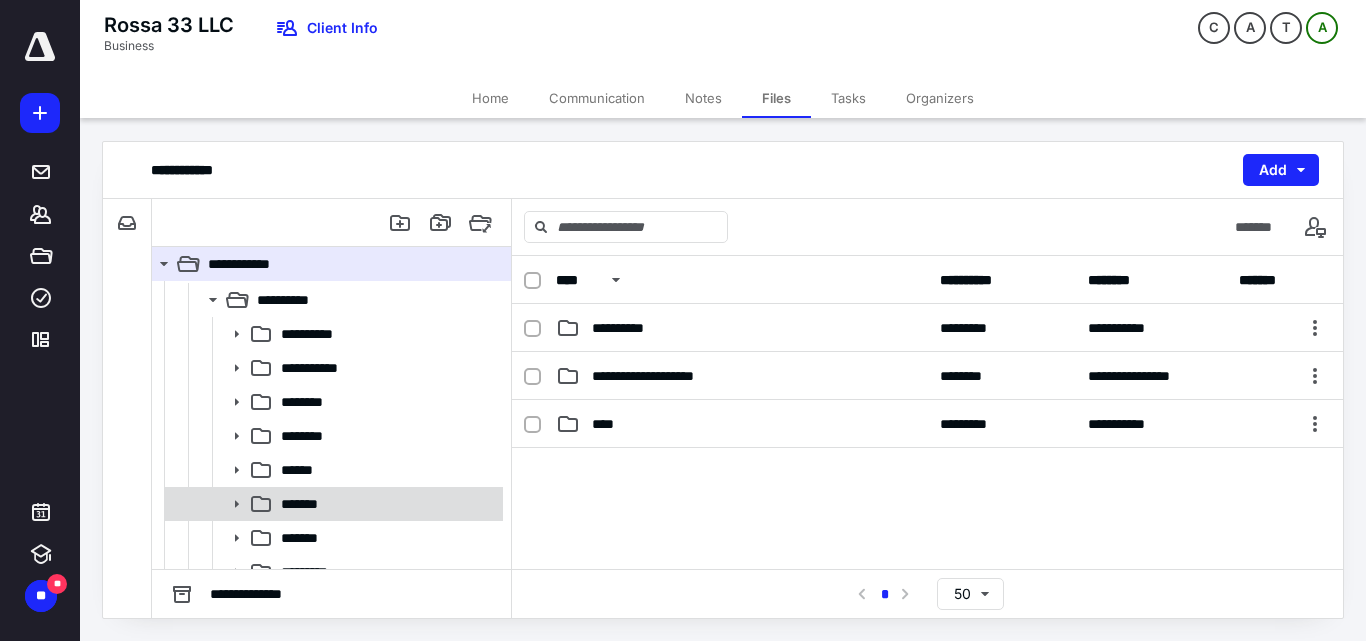 click 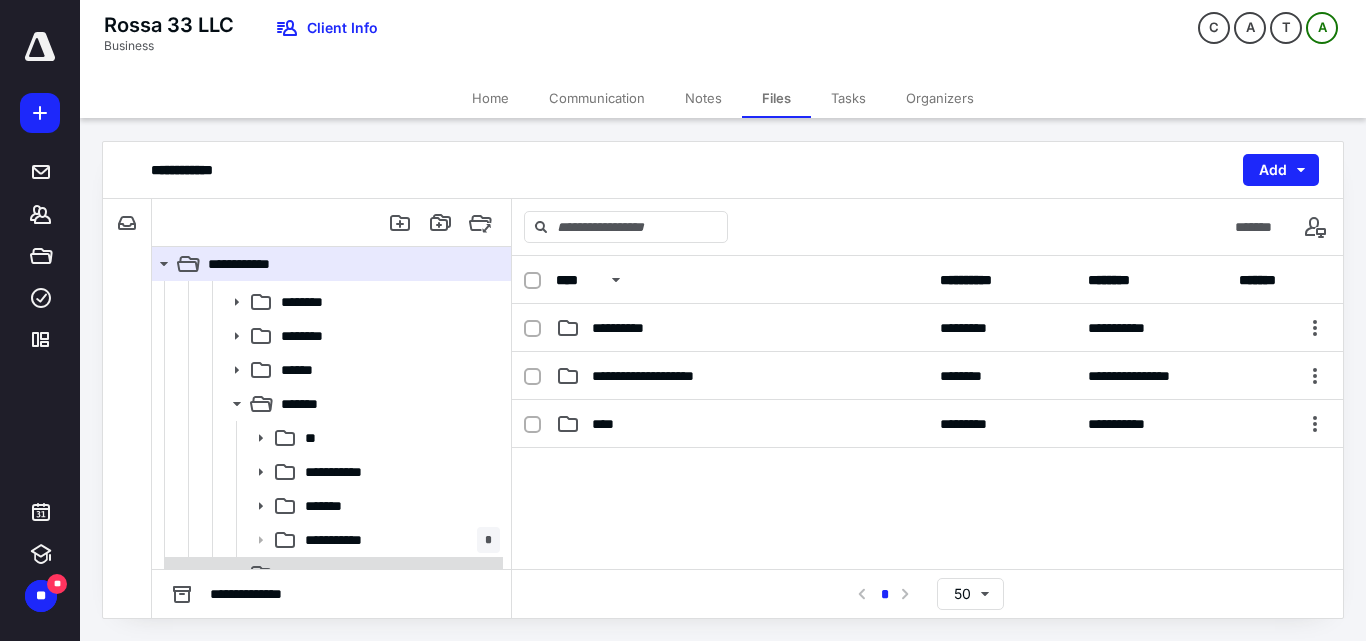 scroll, scrollTop: 300, scrollLeft: 0, axis: vertical 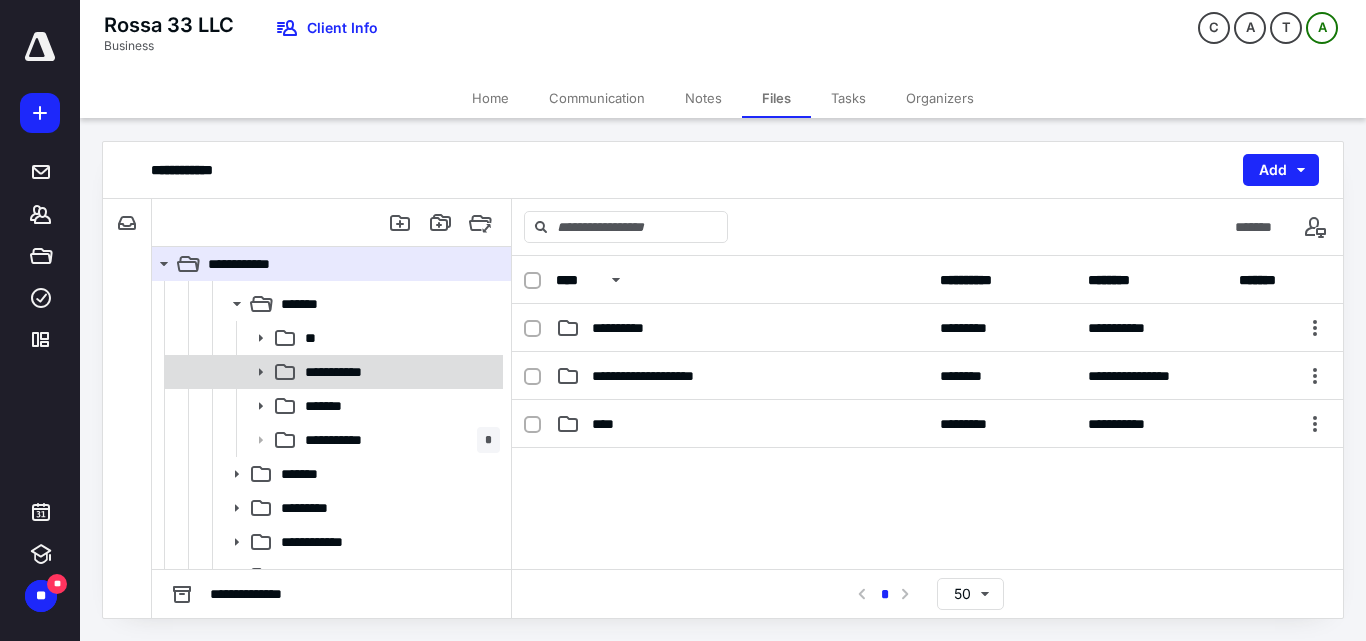 click 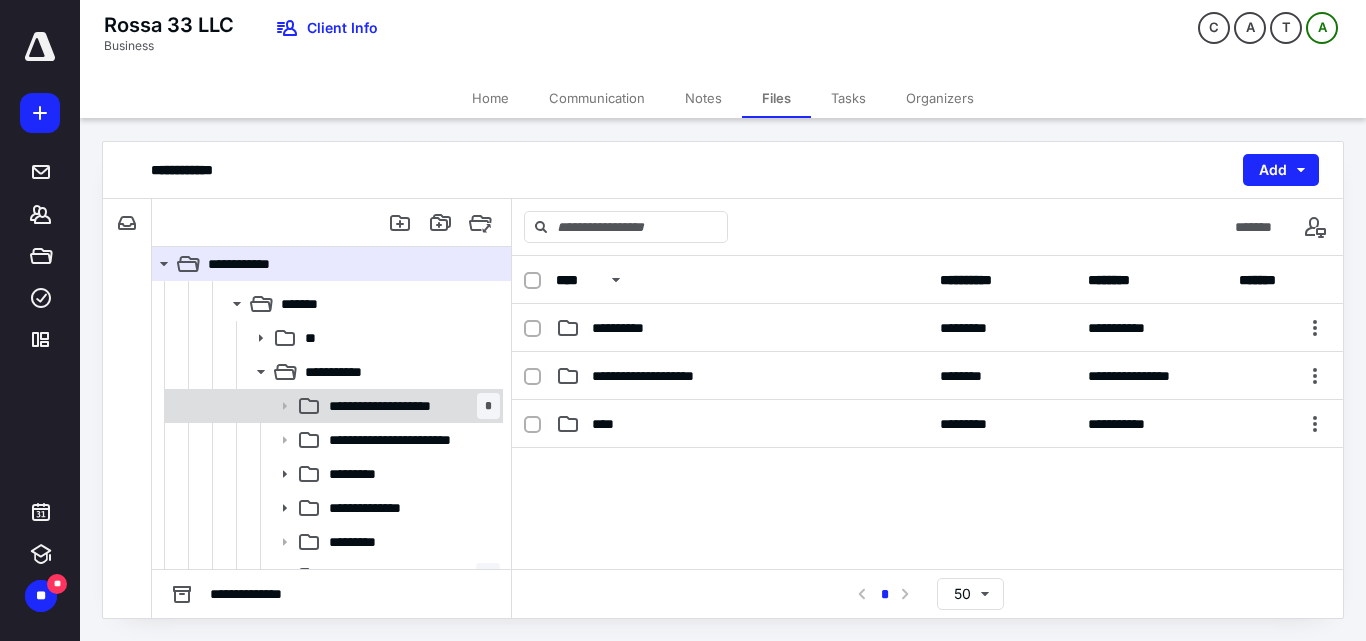 click 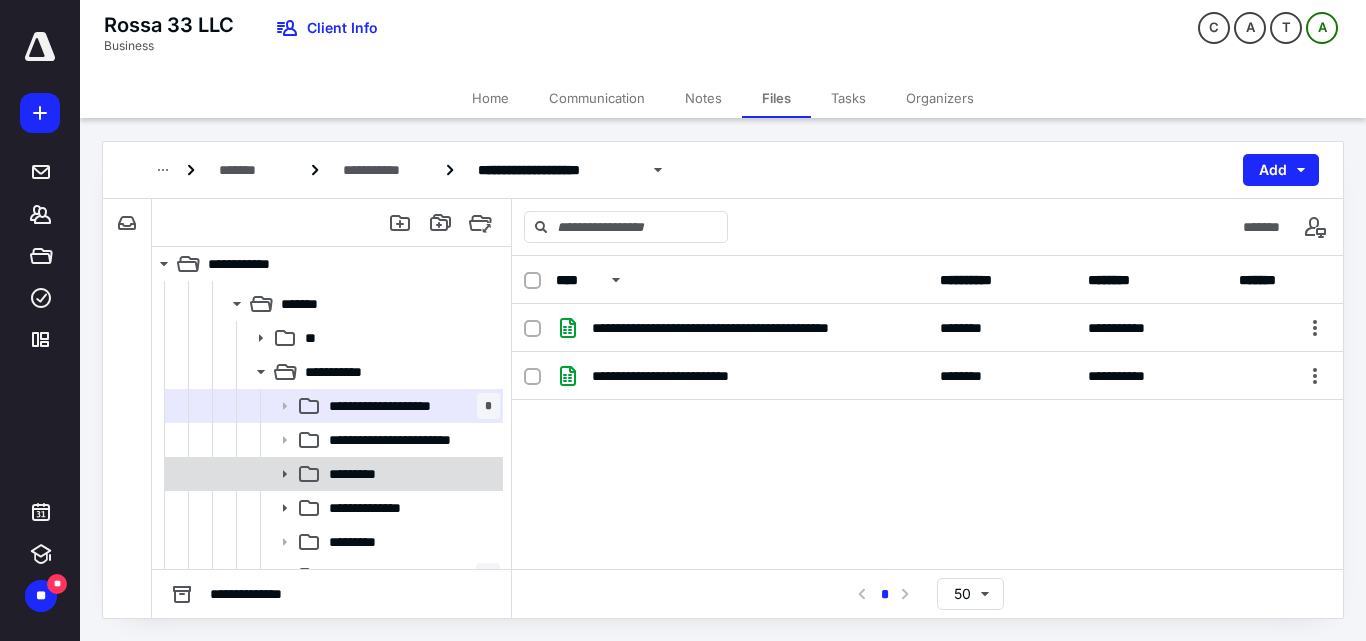 click 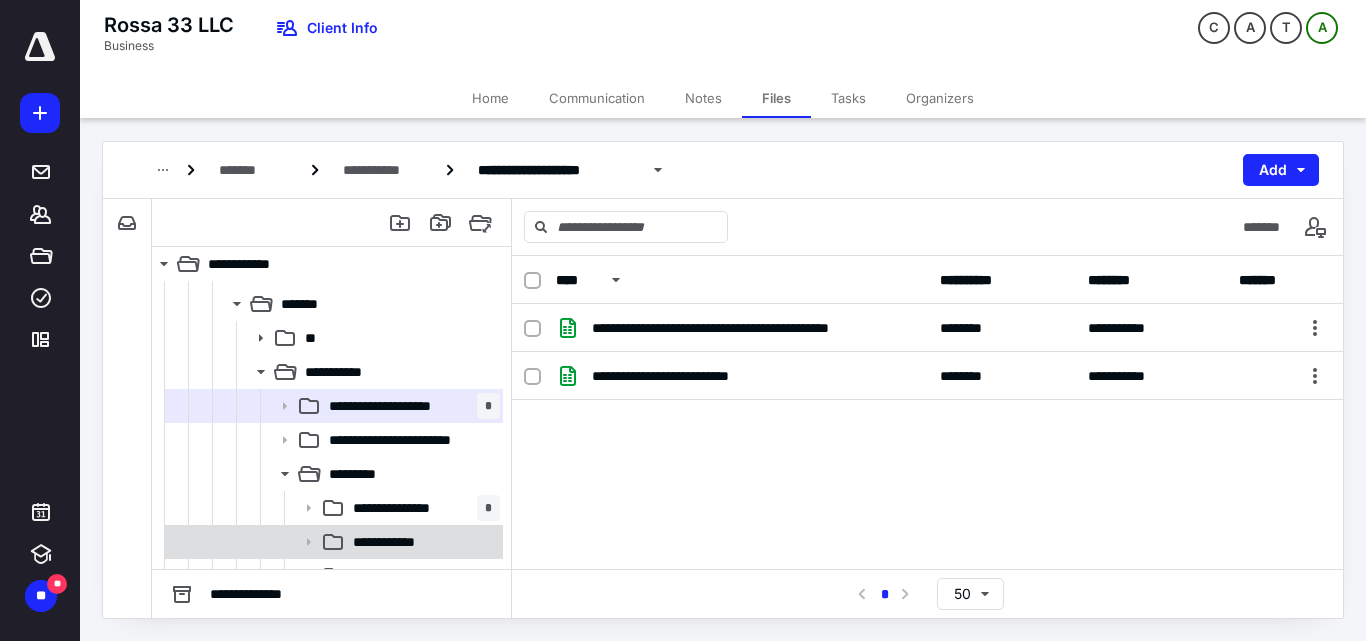 click 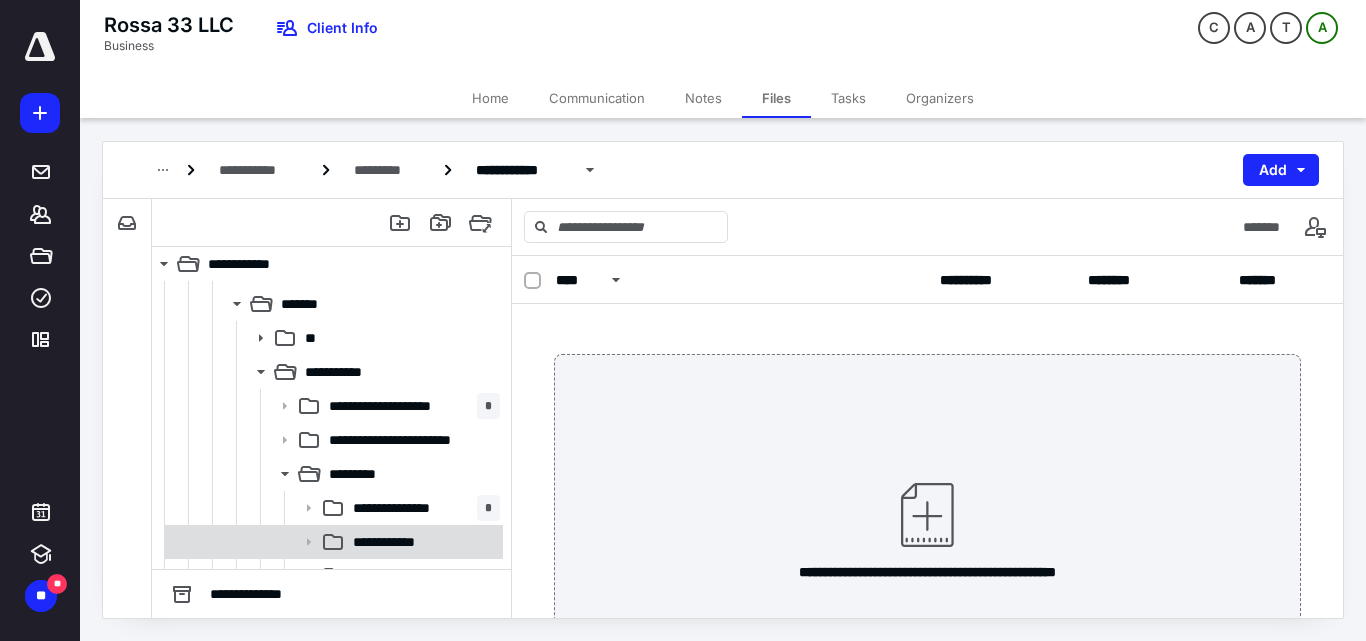 scroll, scrollTop: 400, scrollLeft: 0, axis: vertical 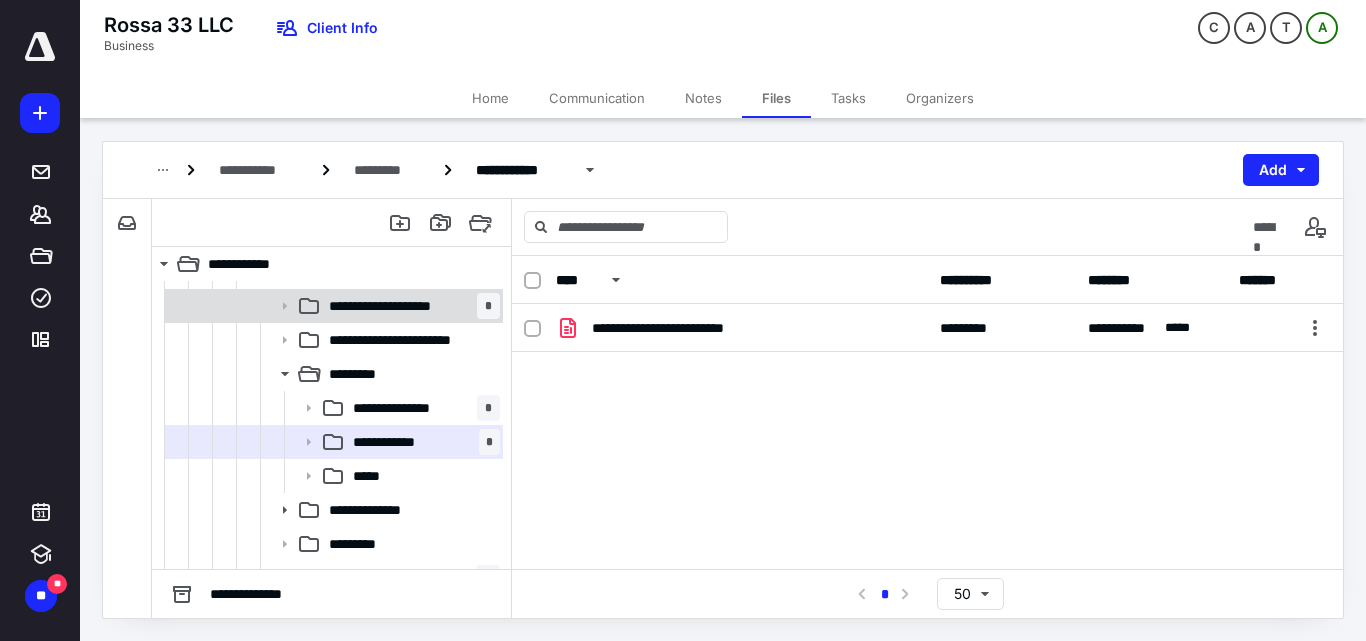 click on "**********" at bounding box center [397, 306] 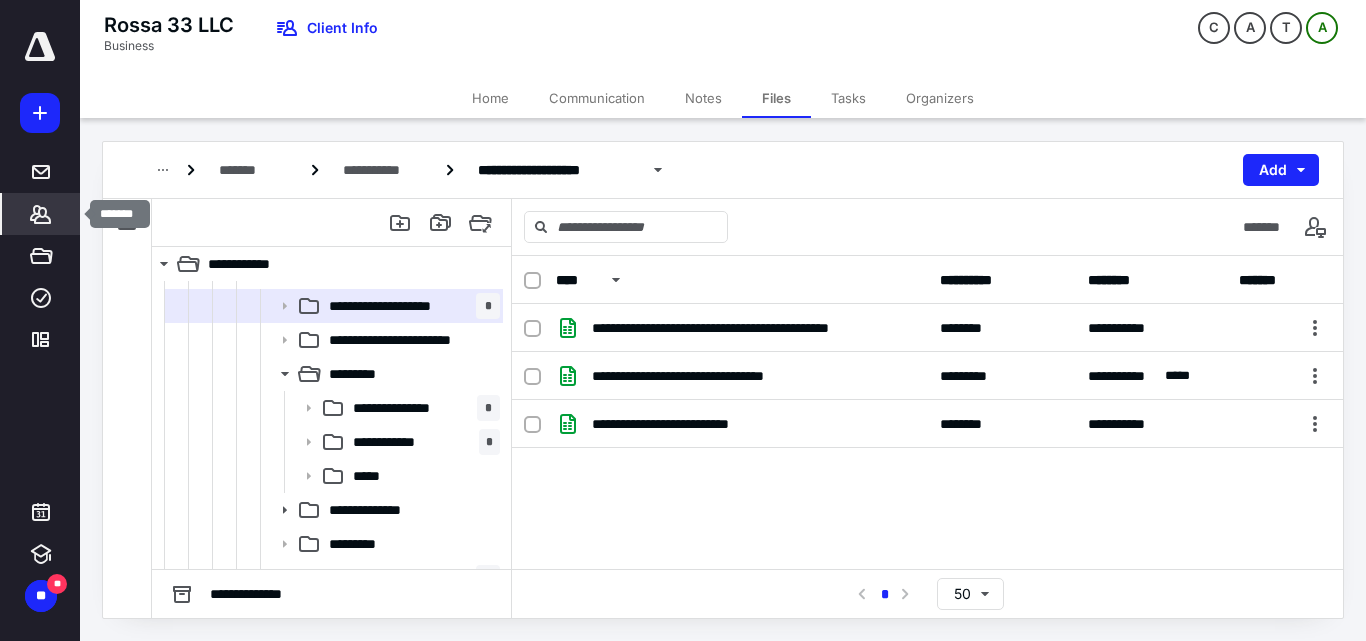 click 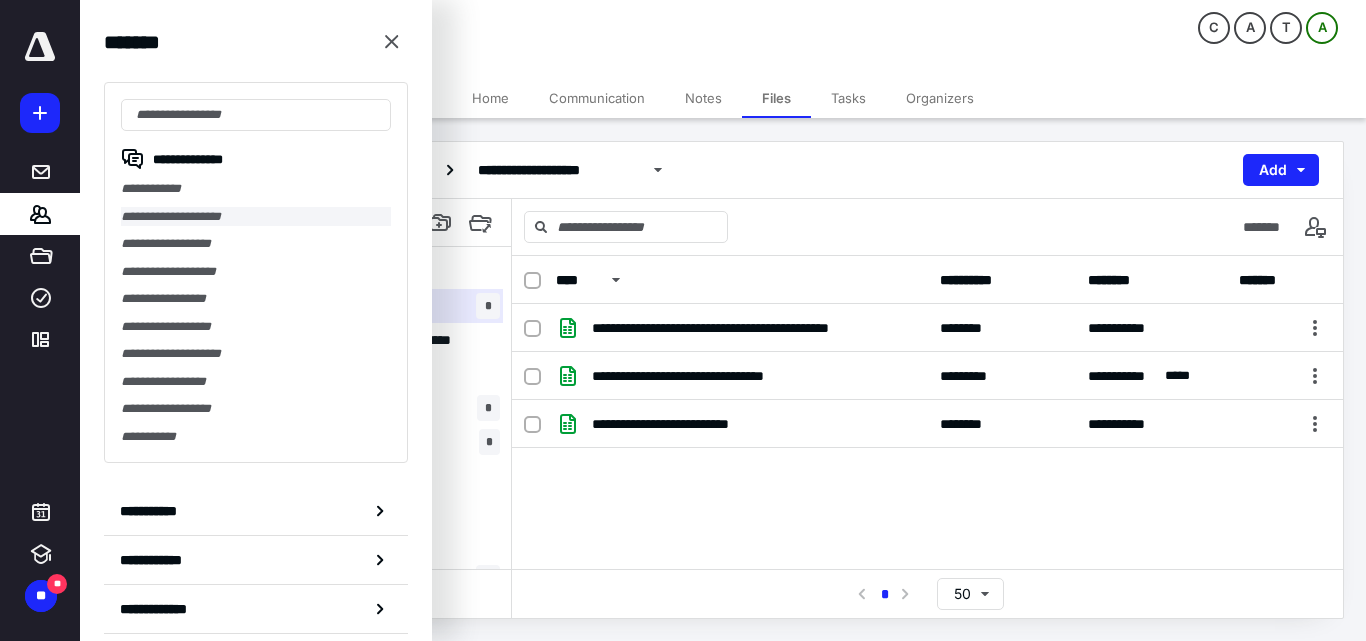 click on "**********" at bounding box center (256, 217) 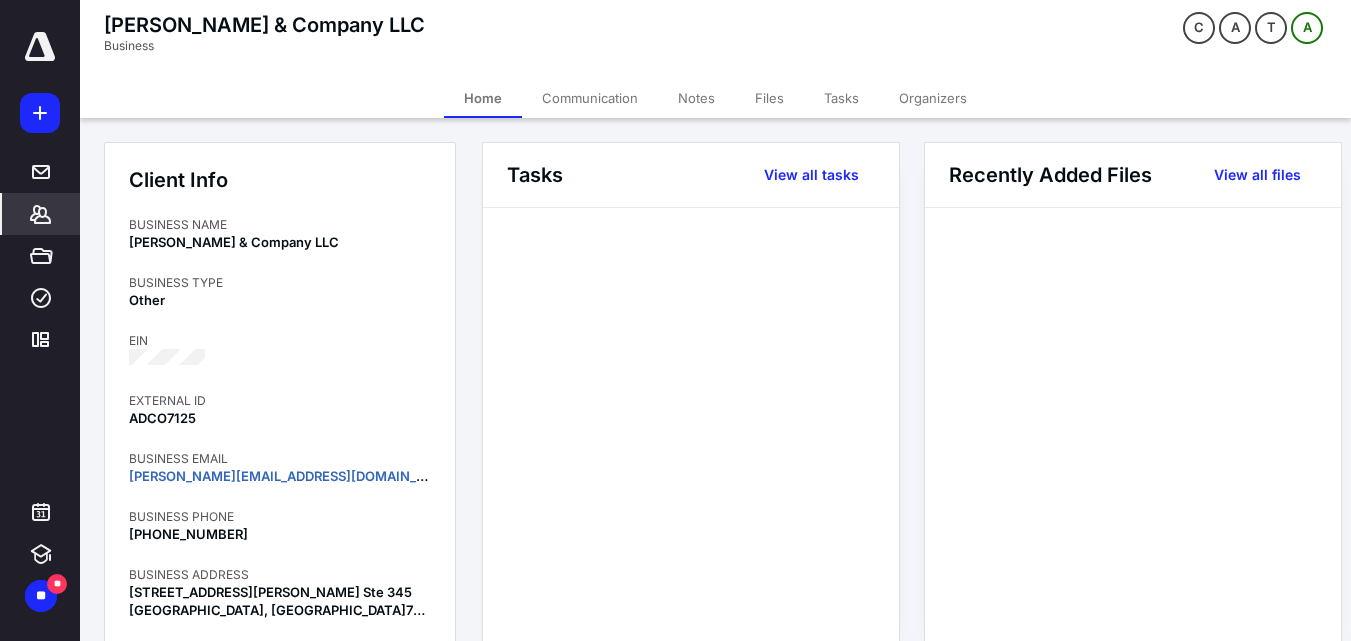 click on "**********" at bounding box center (683, 320) 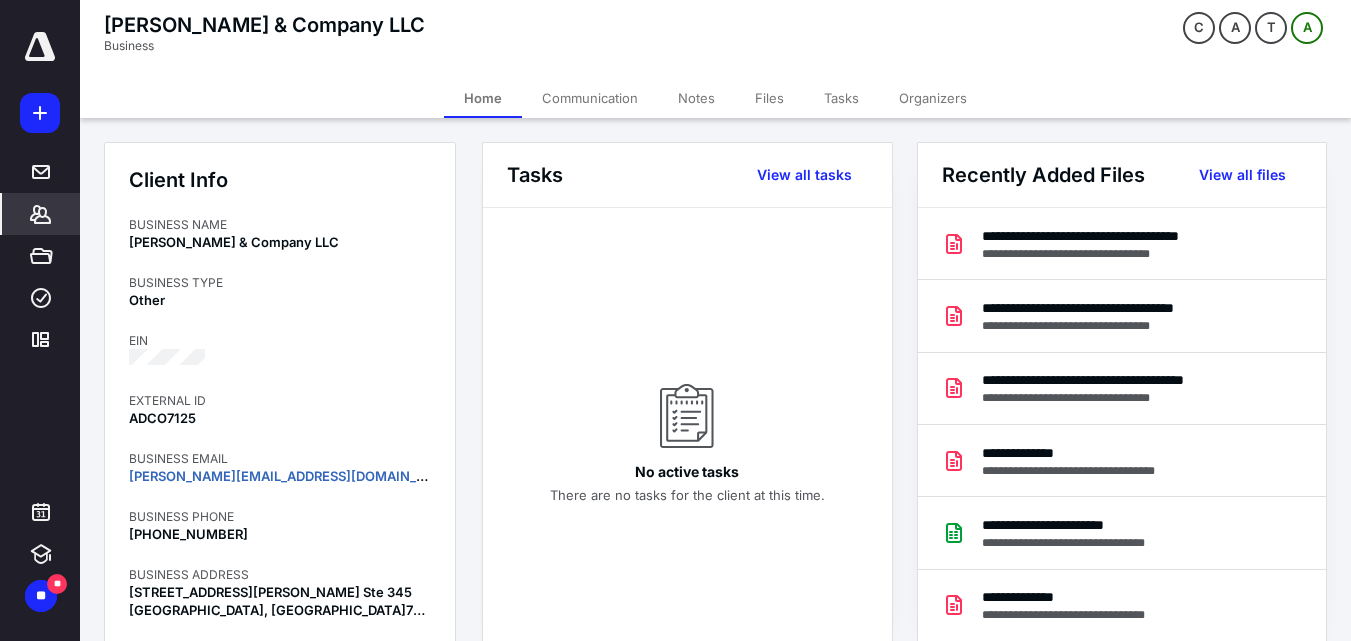 click on "Files" at bounding box center [769, 98] 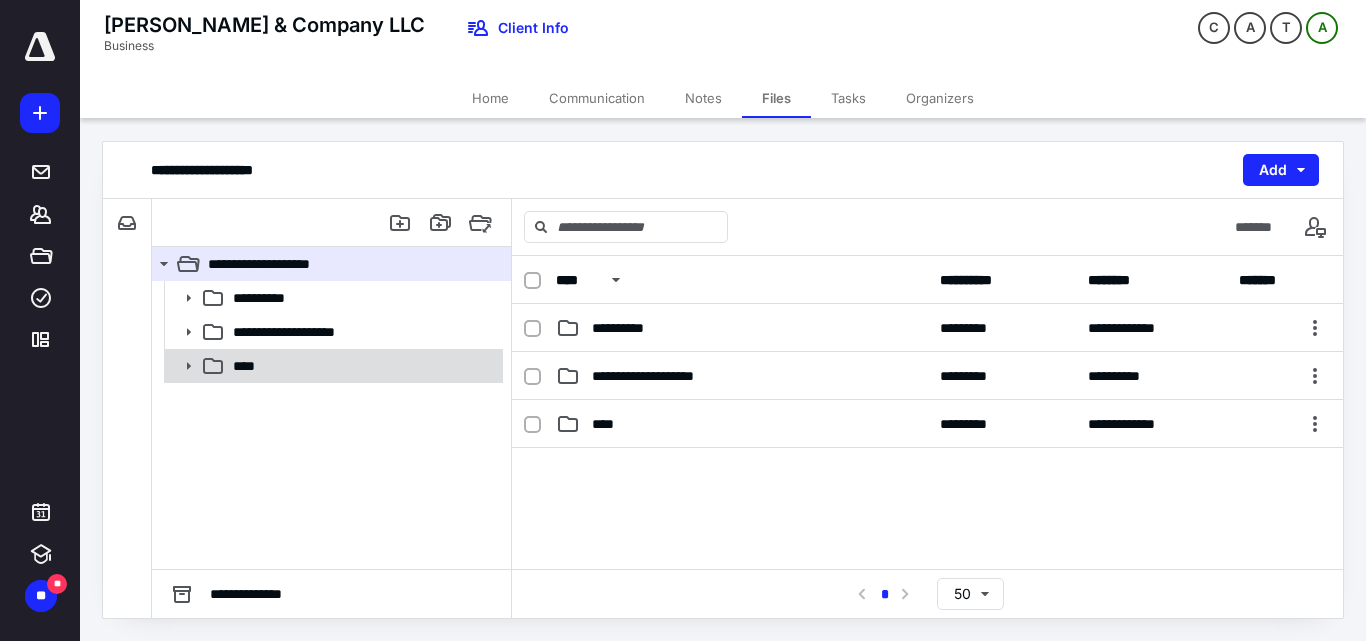 click 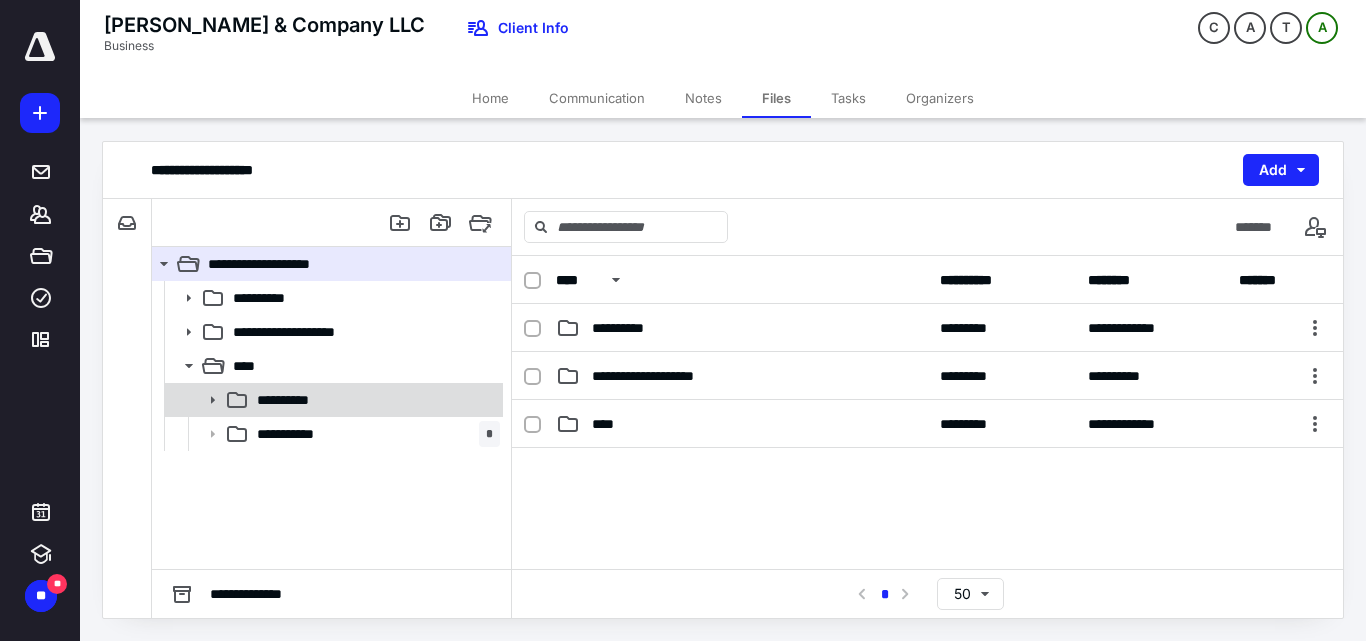 click 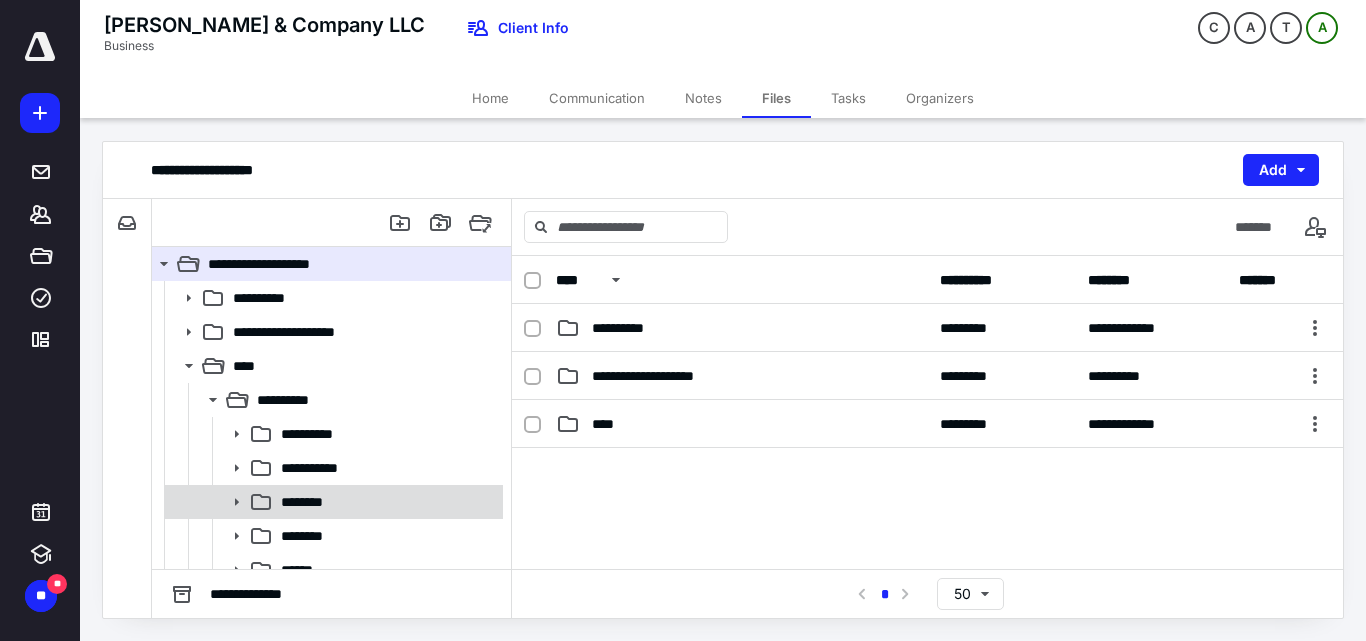 scroll, scrollTop: 100, scrollLeft: 0, axis: vertical 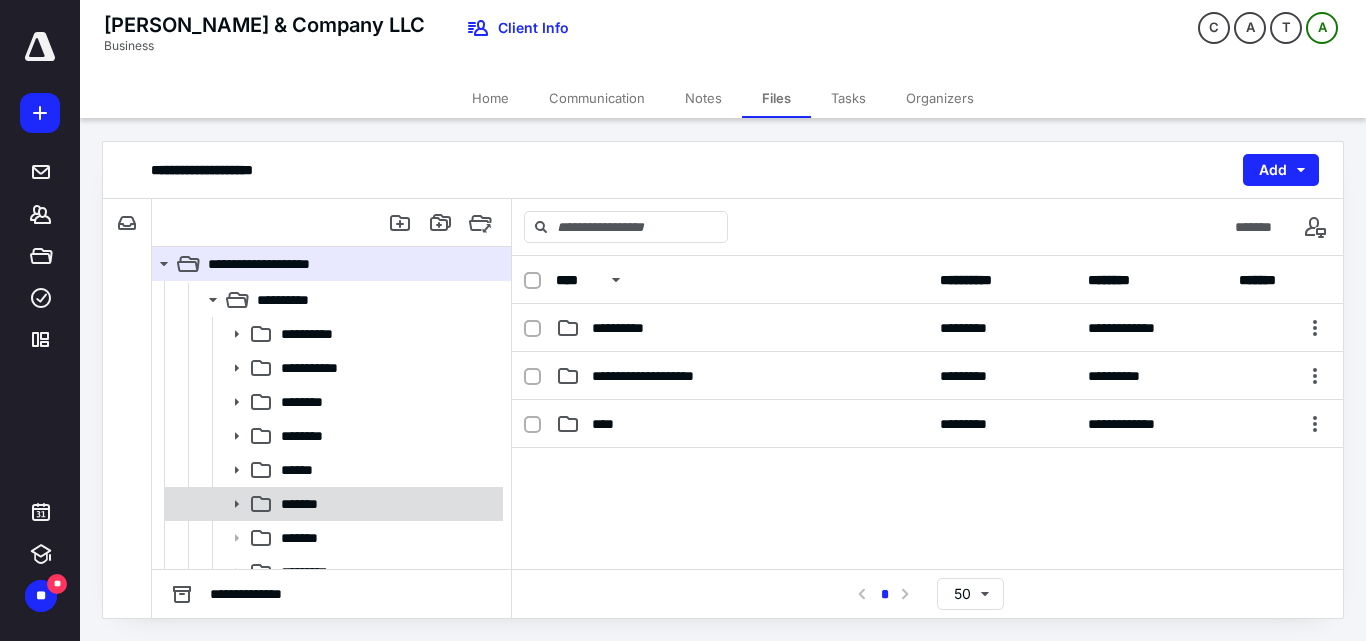 click 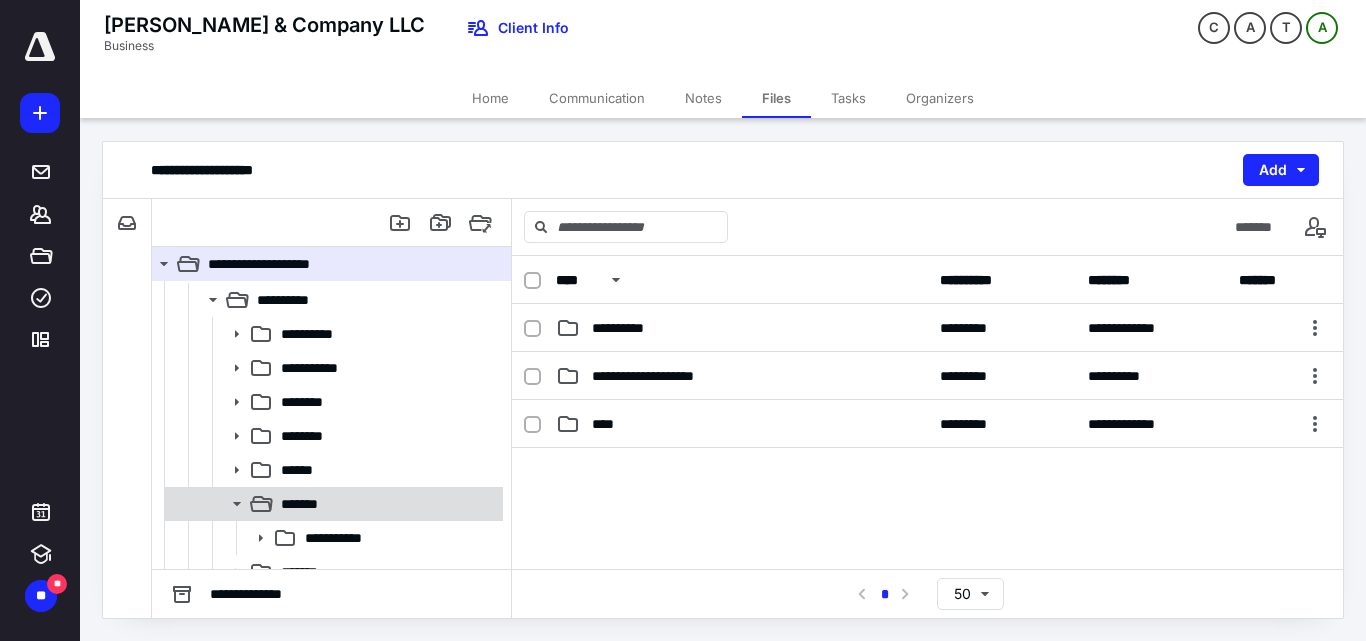 scroll, scrollTop: 200, scrollLeft: 0, axis: vertical 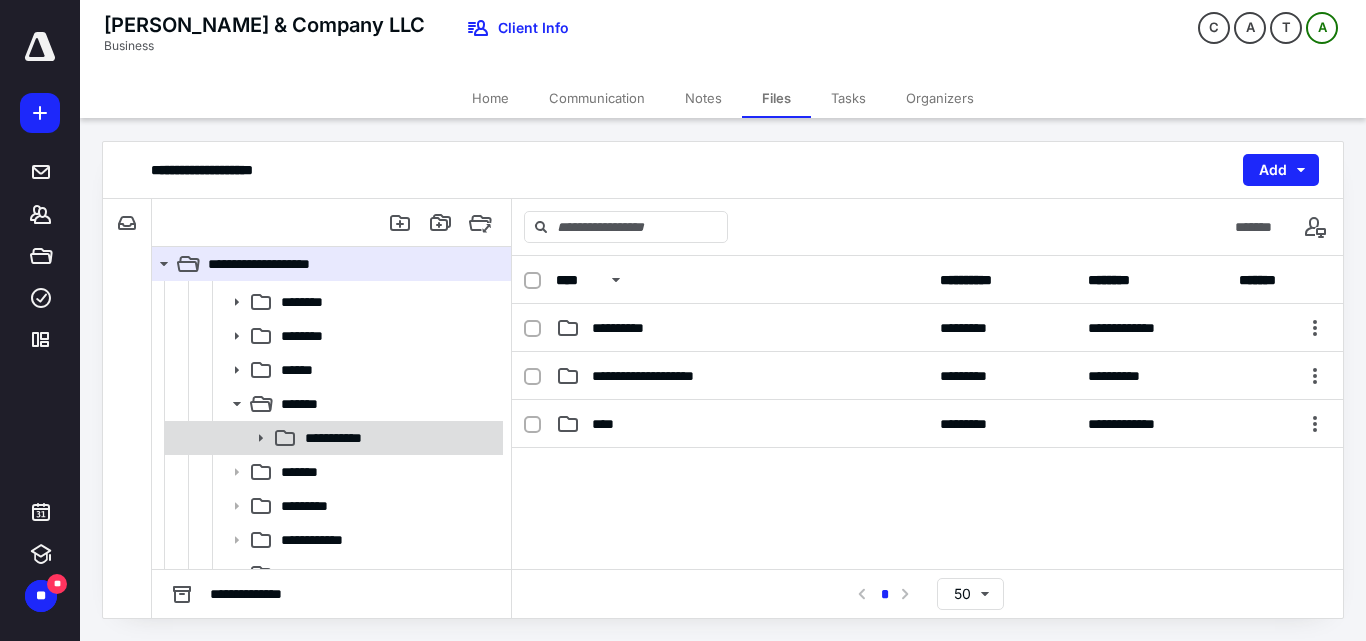click 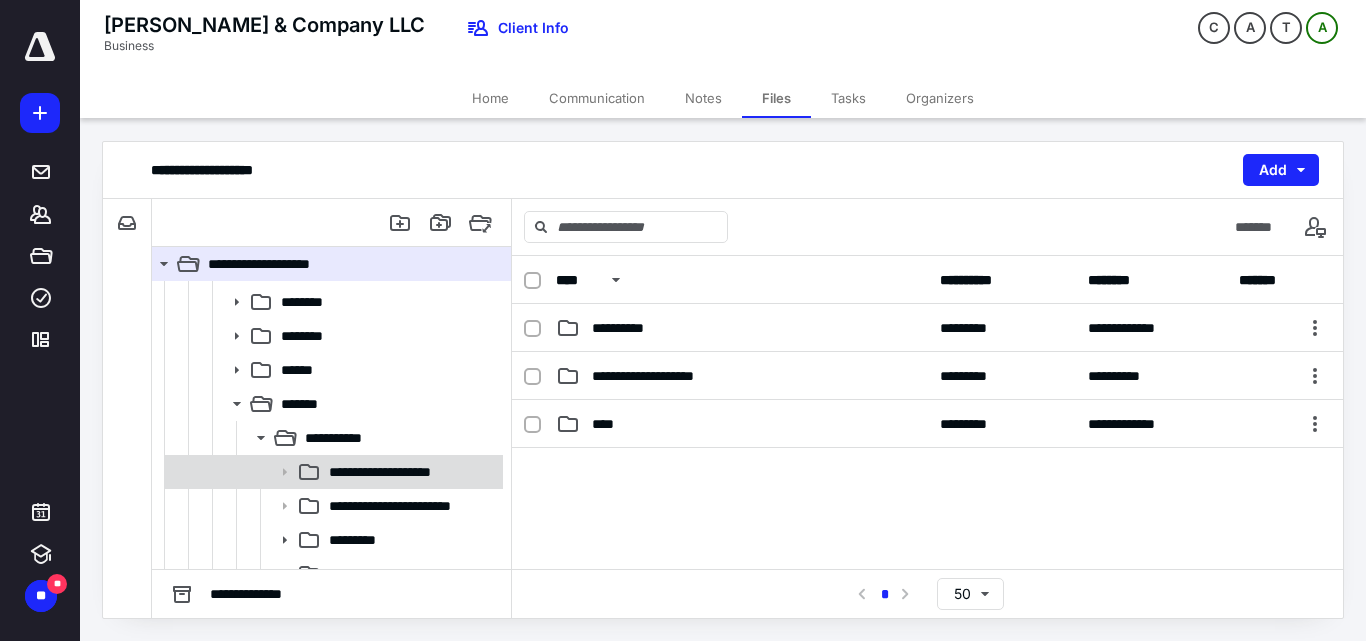click 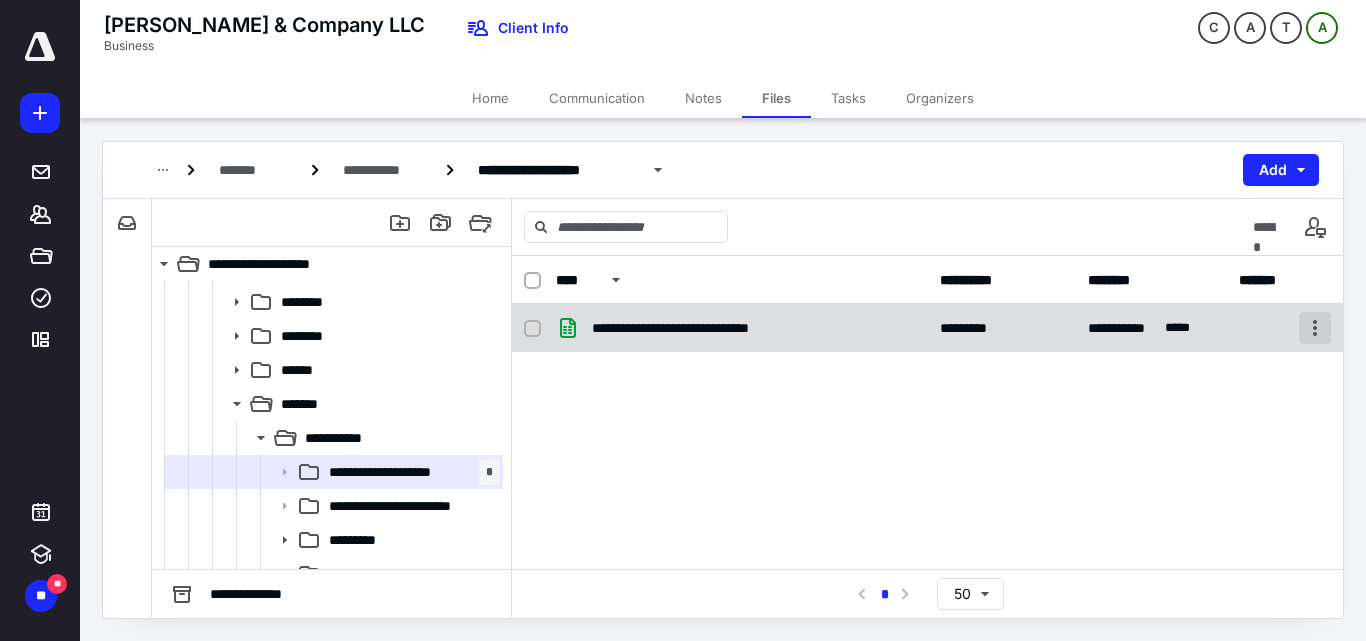 click at bounding box center (1315, 328) 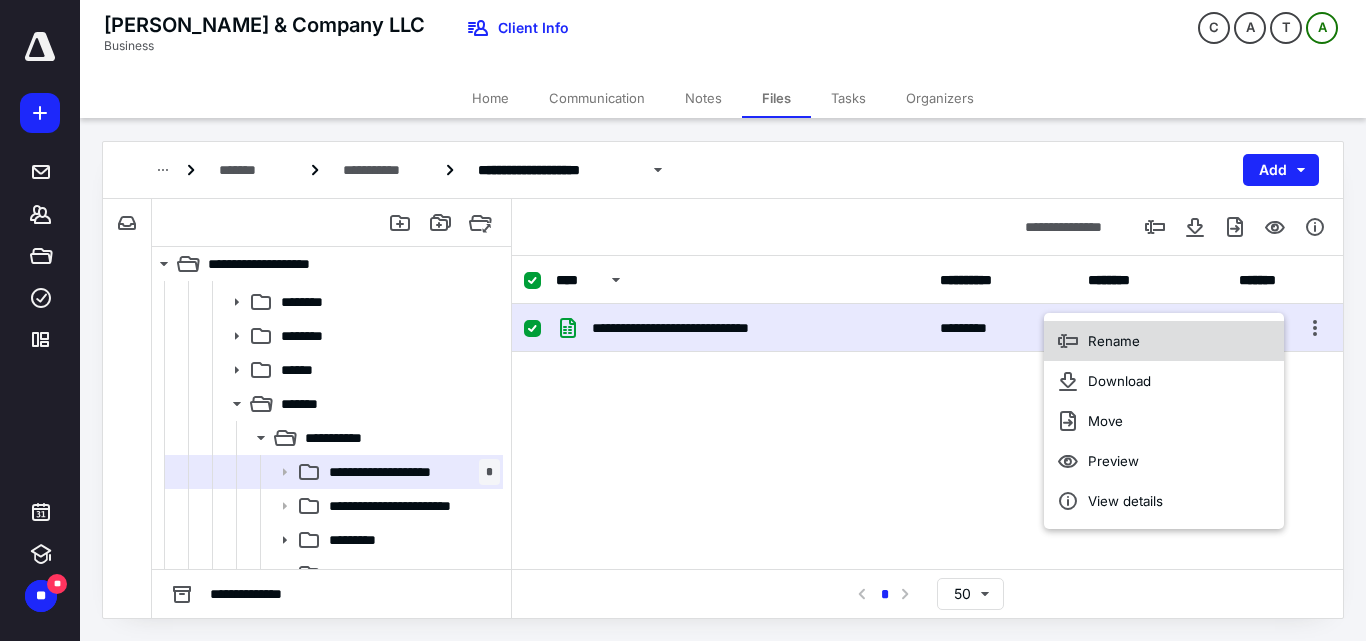 click on "Rename" at bounding box center [1164, 341] 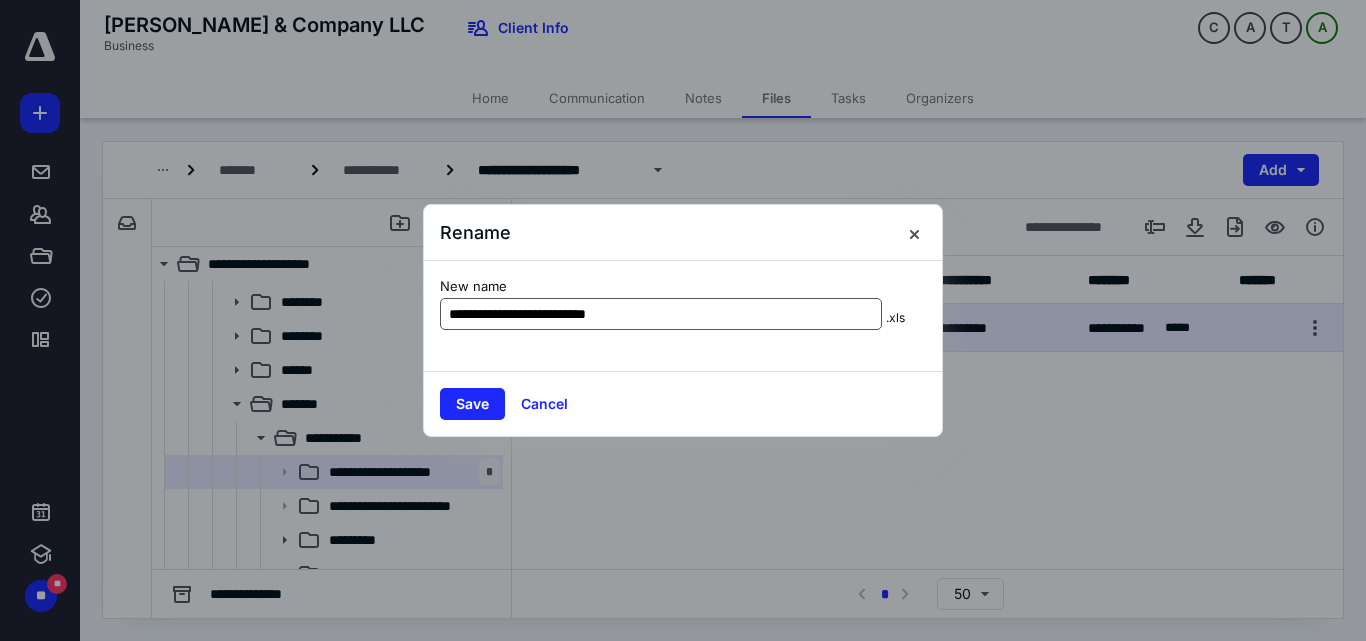 click on "**********" at bounding box center (661, 314) 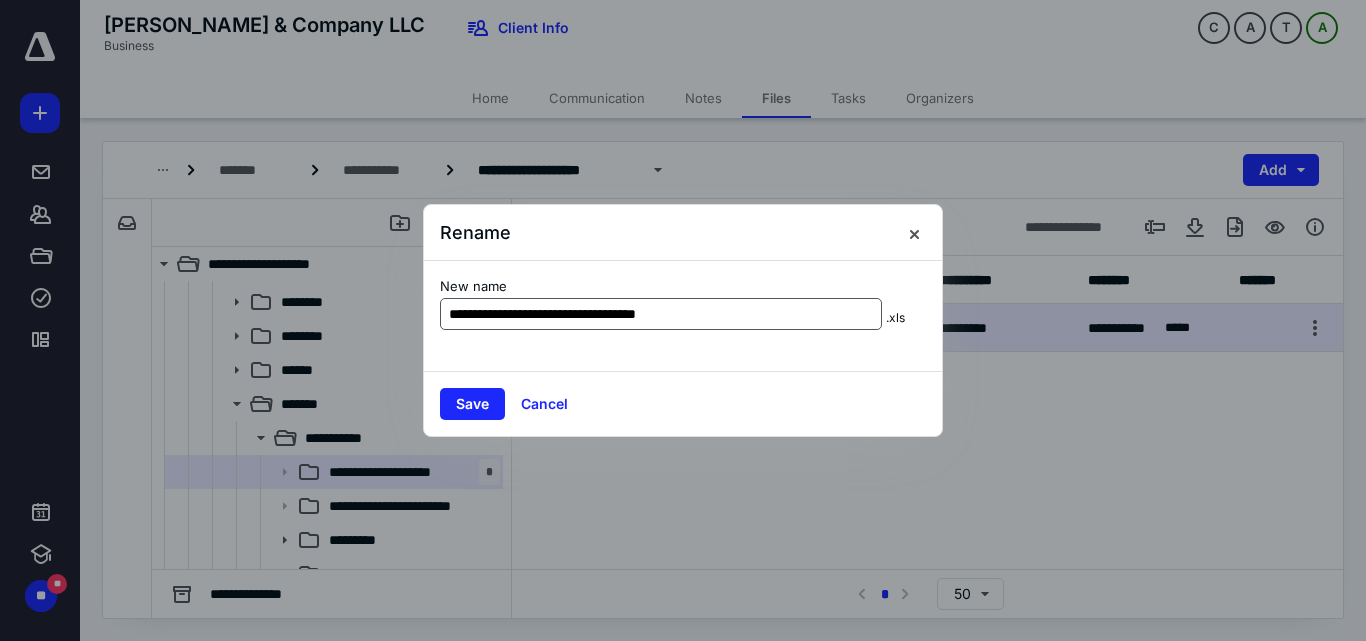 type on "**********" 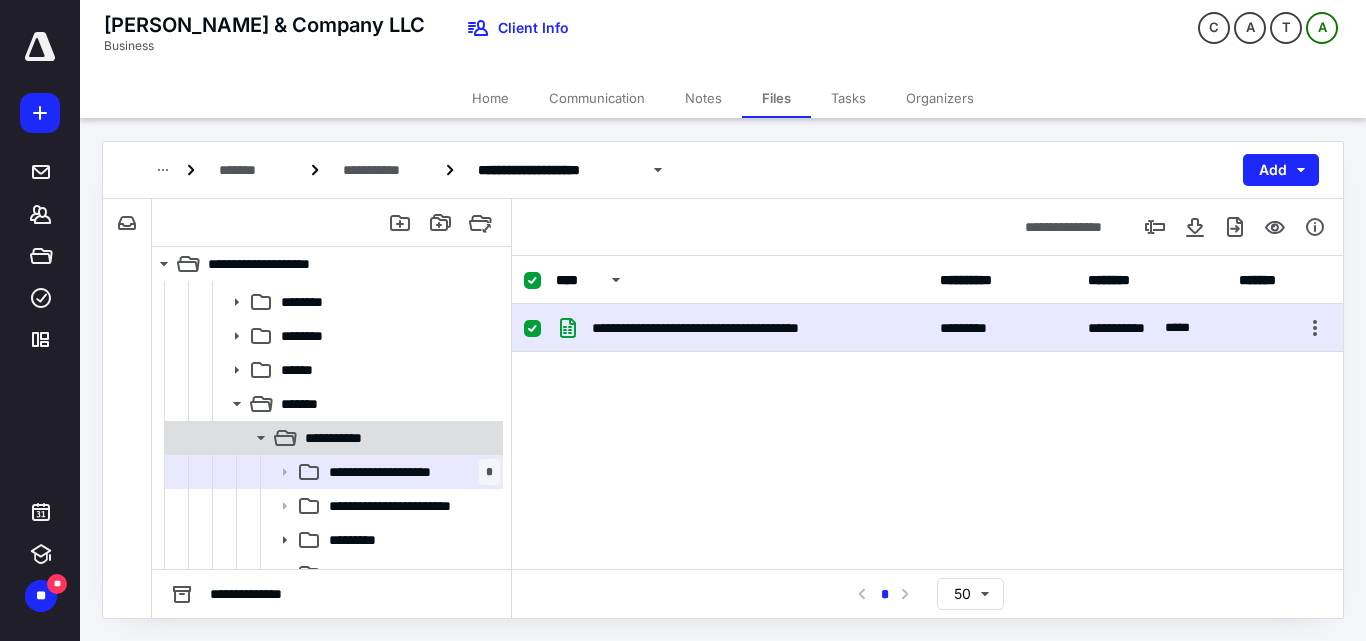 scroll, scrollTop: 300, scrollLeft: 0, axis: vertical 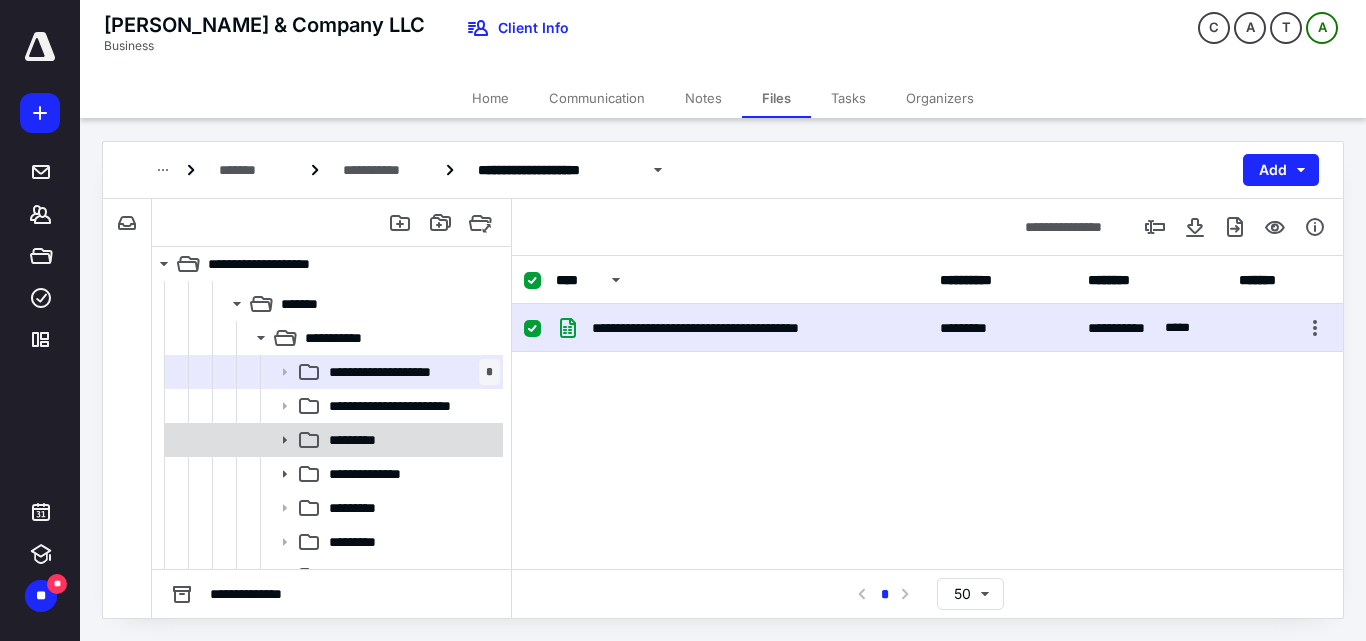 click 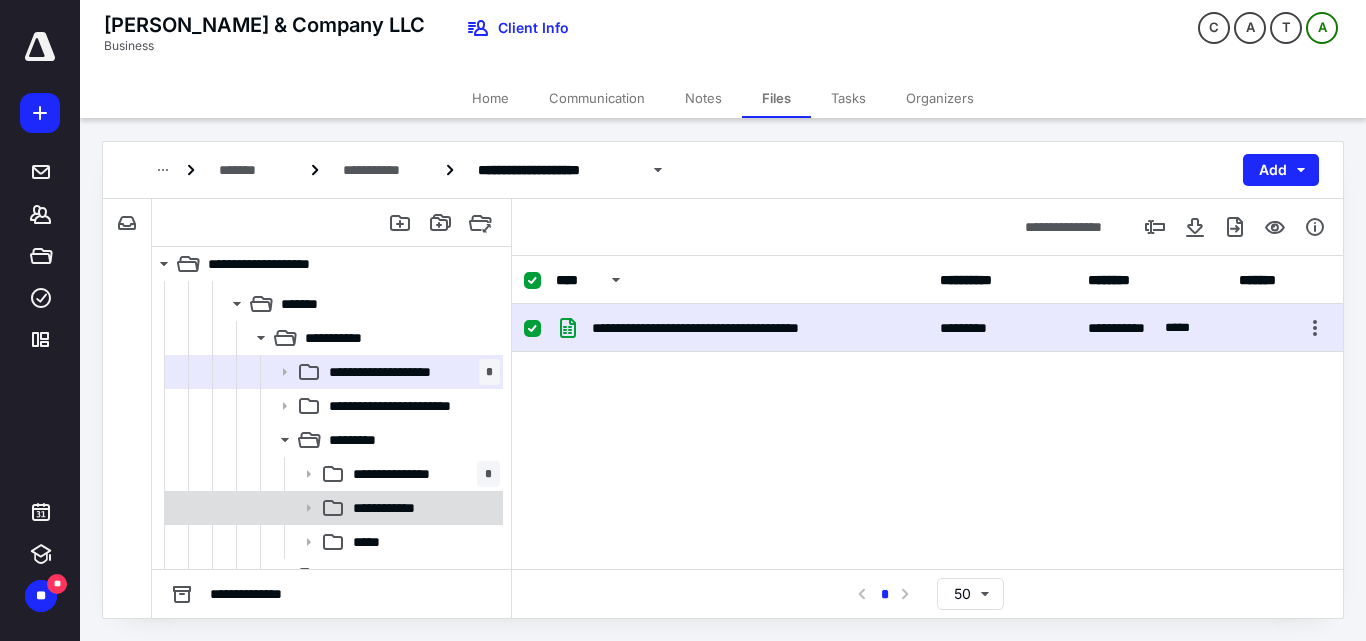click 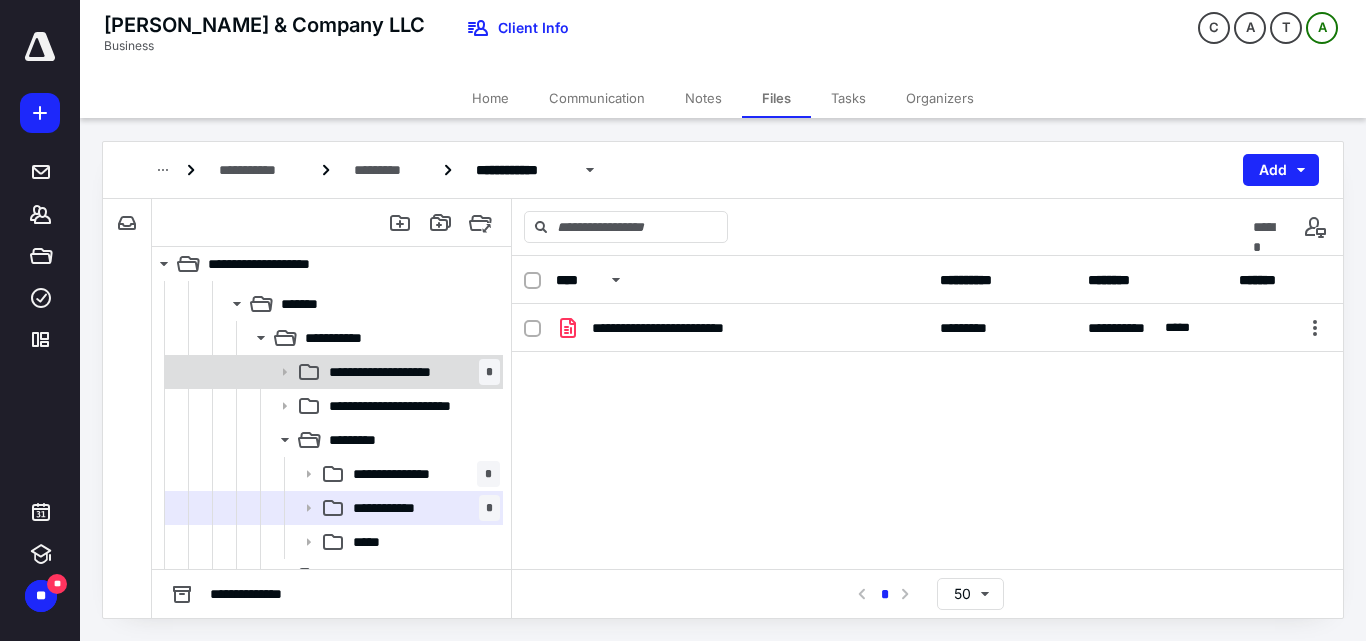 click 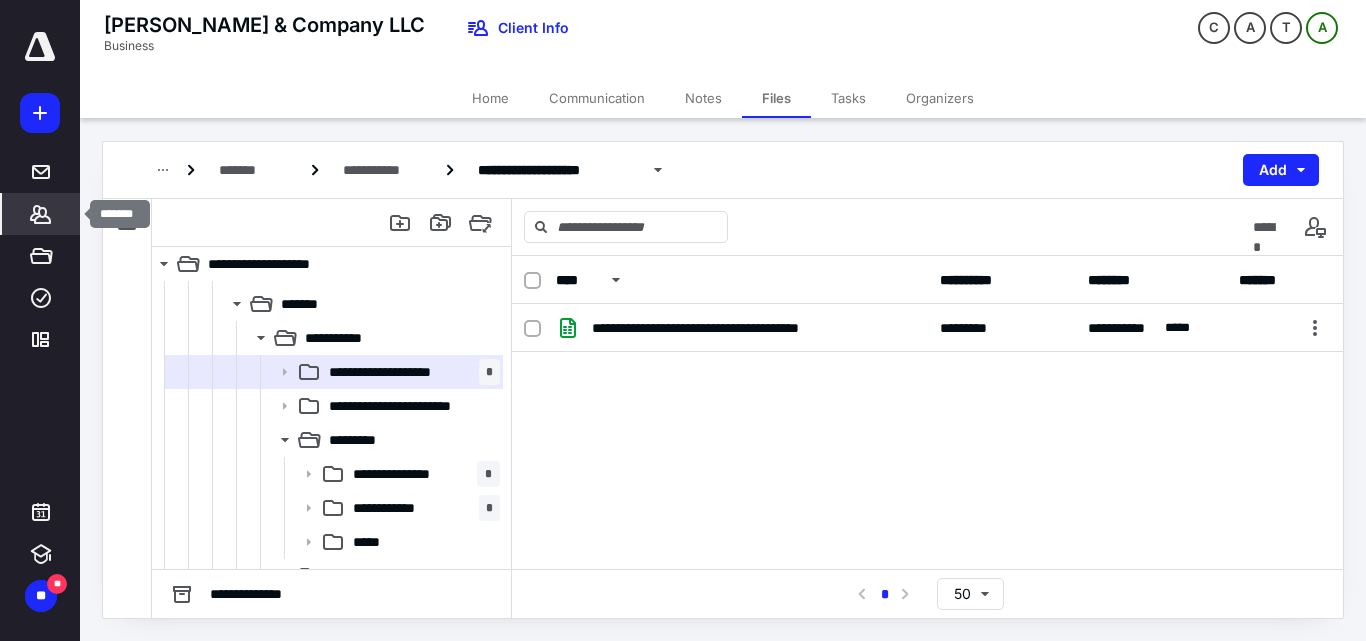 click on "*******" at bounding box center (41, 214) 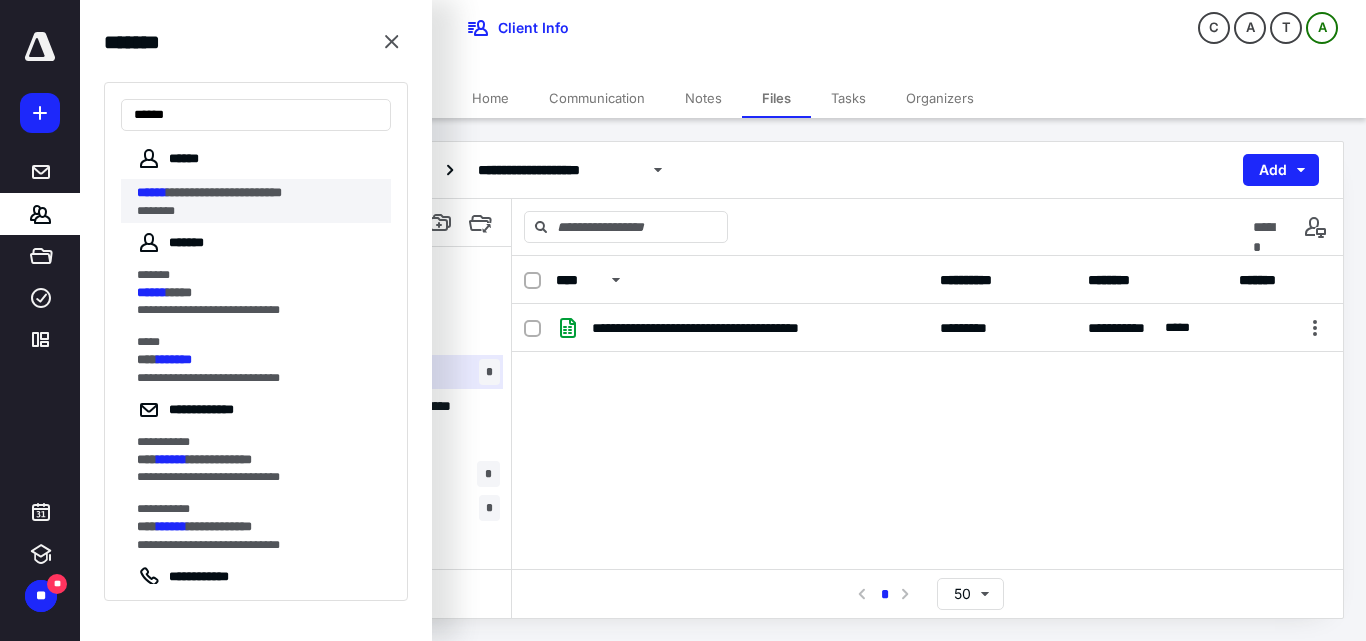 type on "******" 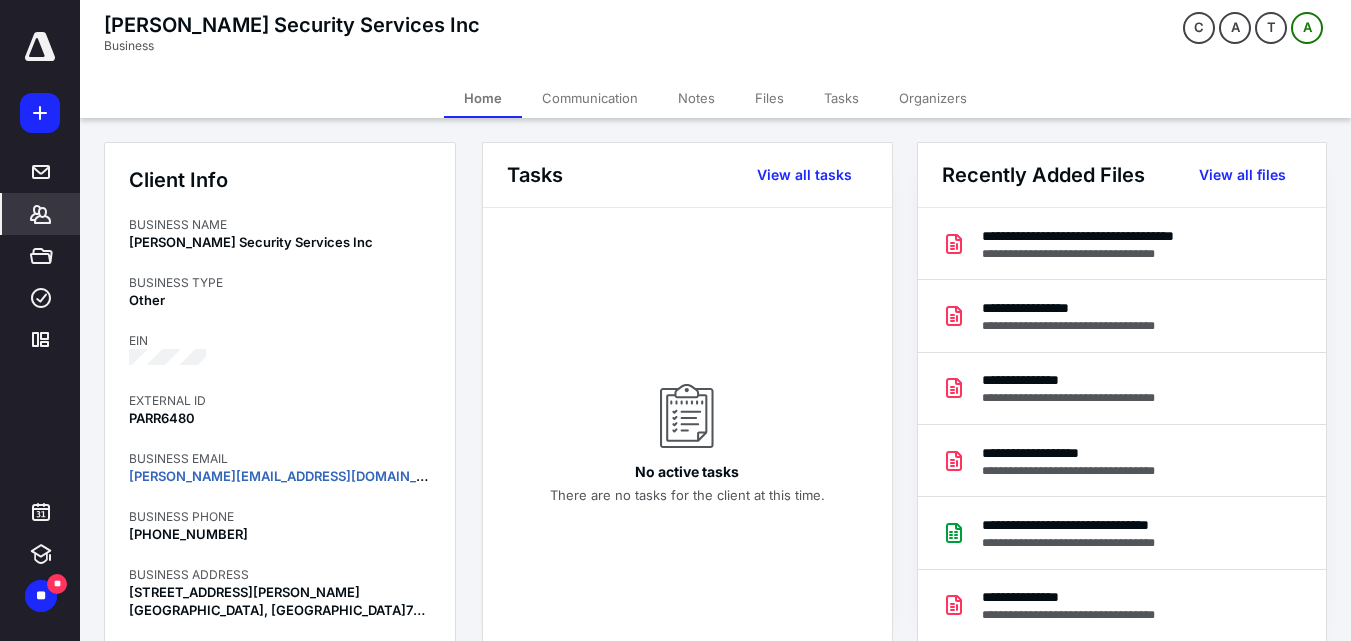 click on "Files" at bounding box center [769, 98] 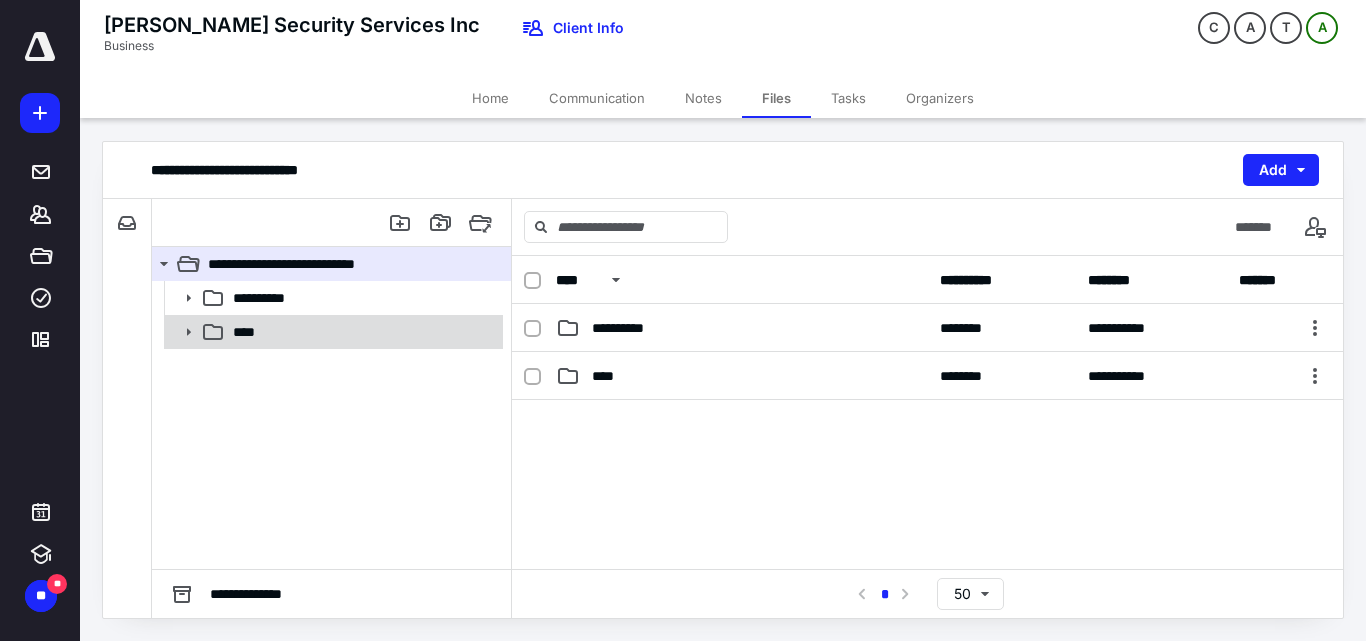 click 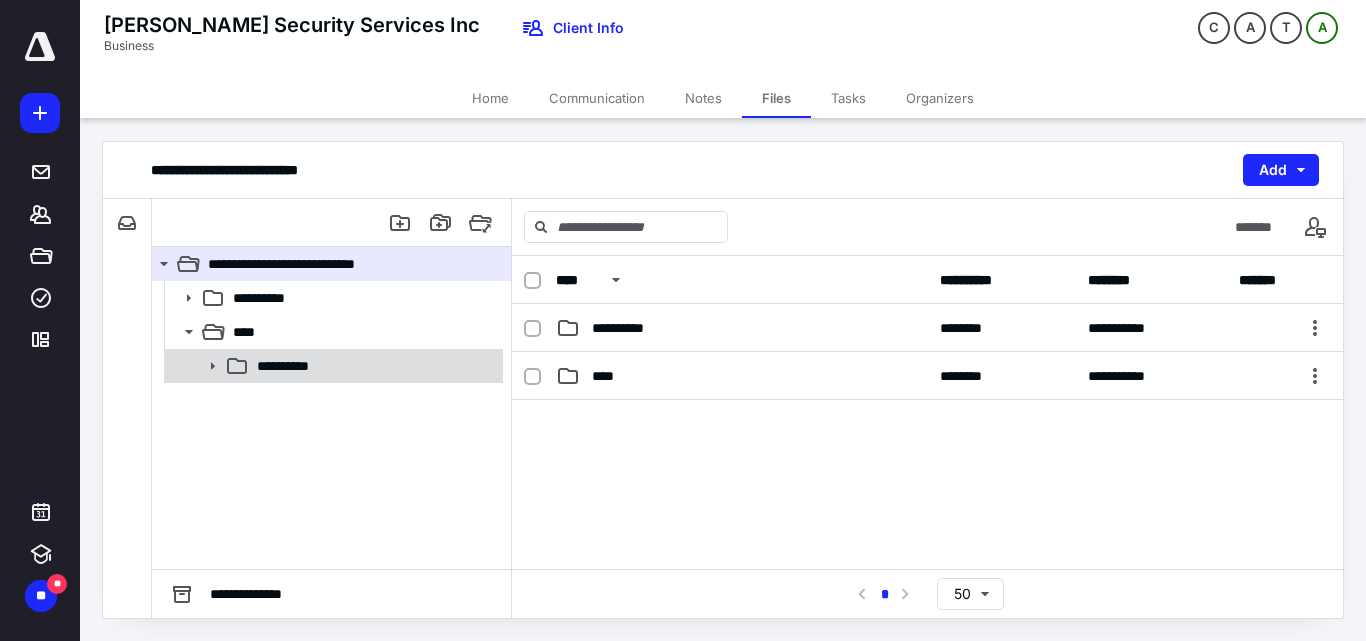 click 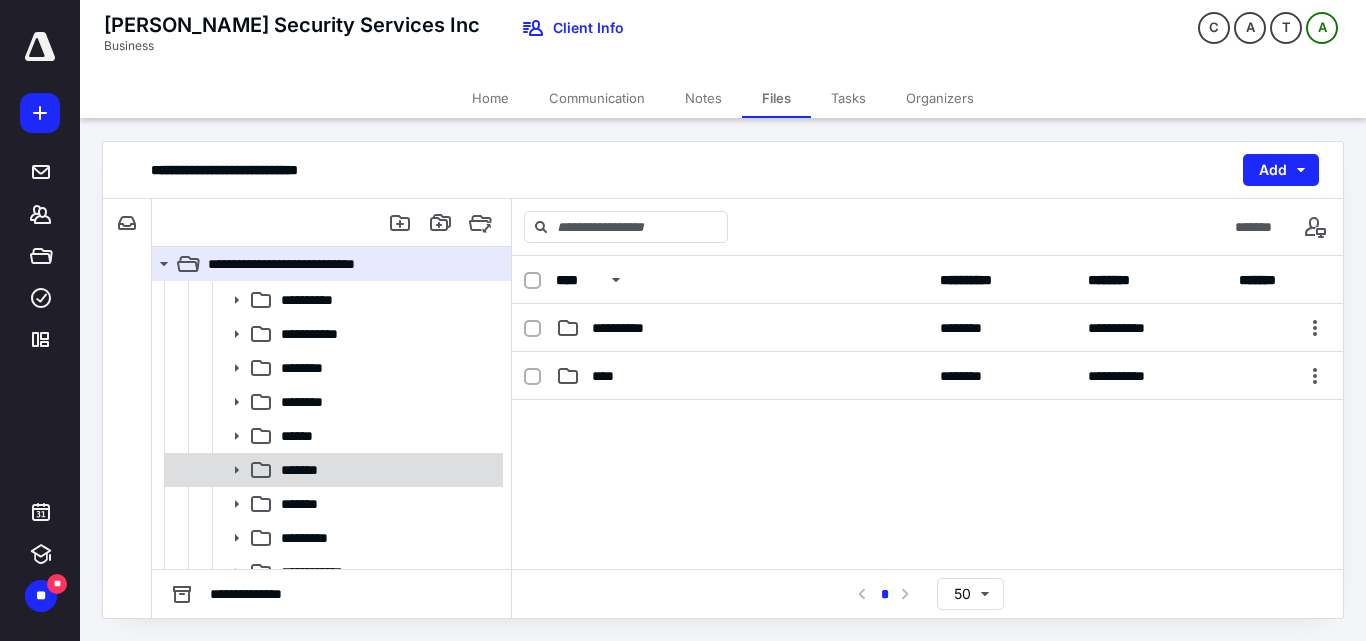 scroll, scrollTop: 200, scrollLeft: 0, axis: vertical 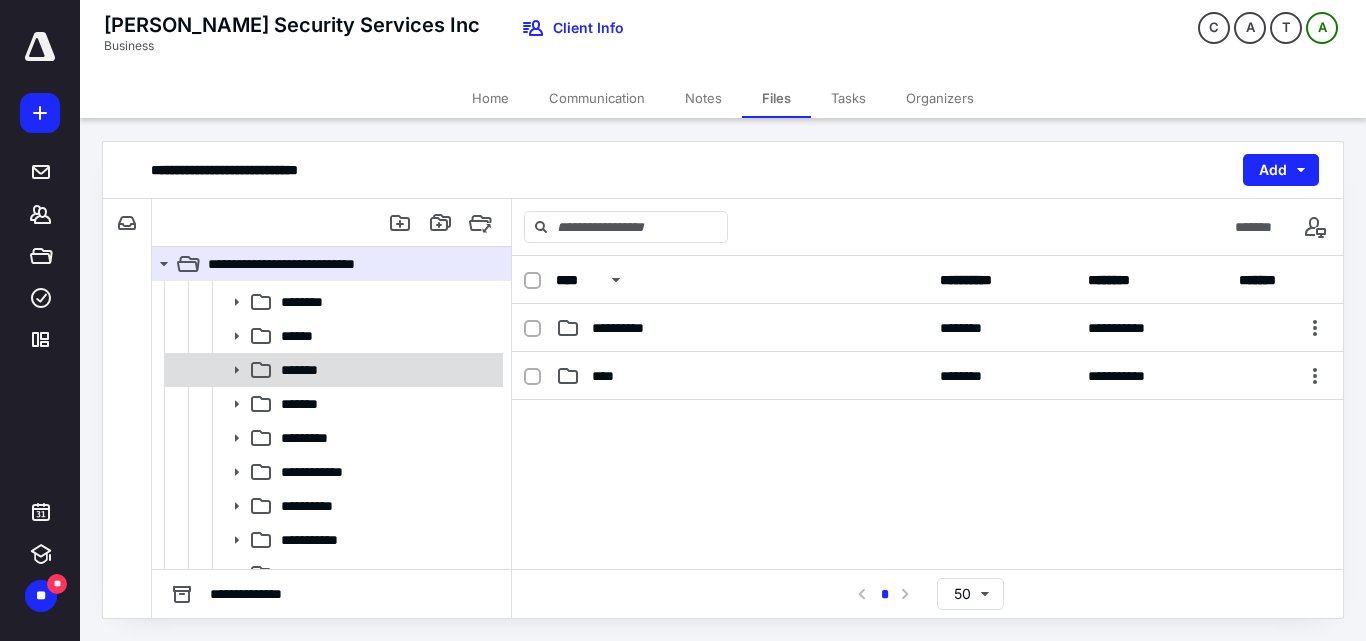 click 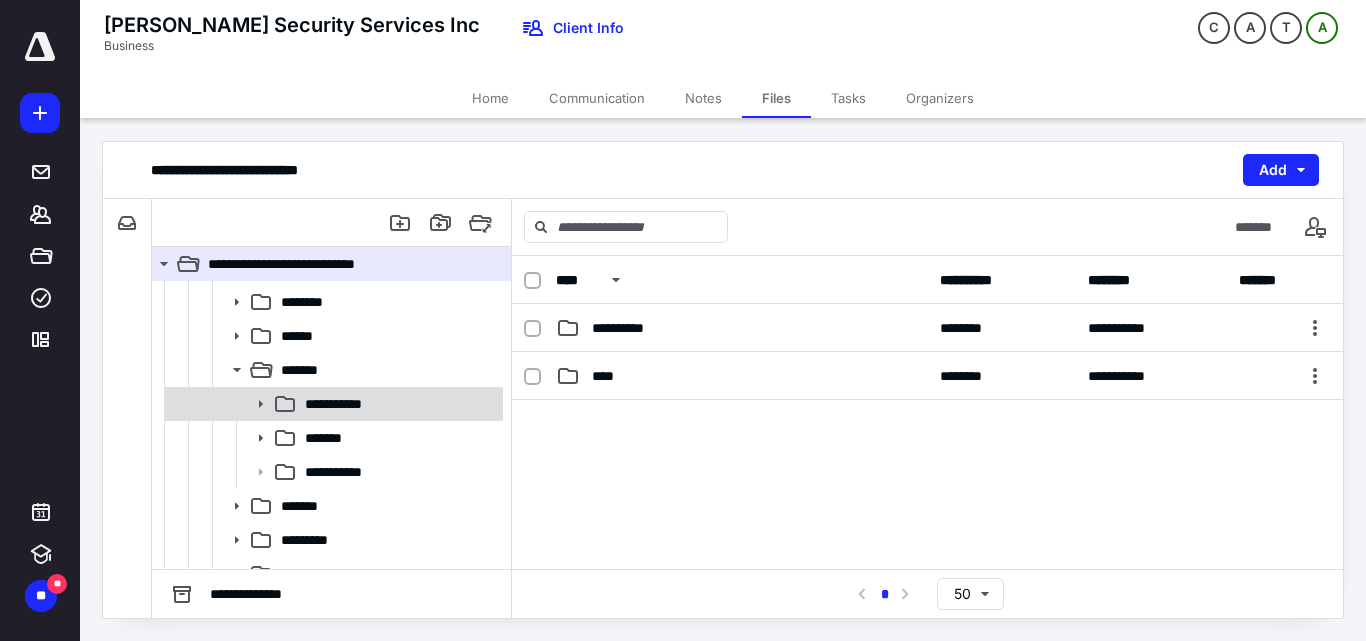 click 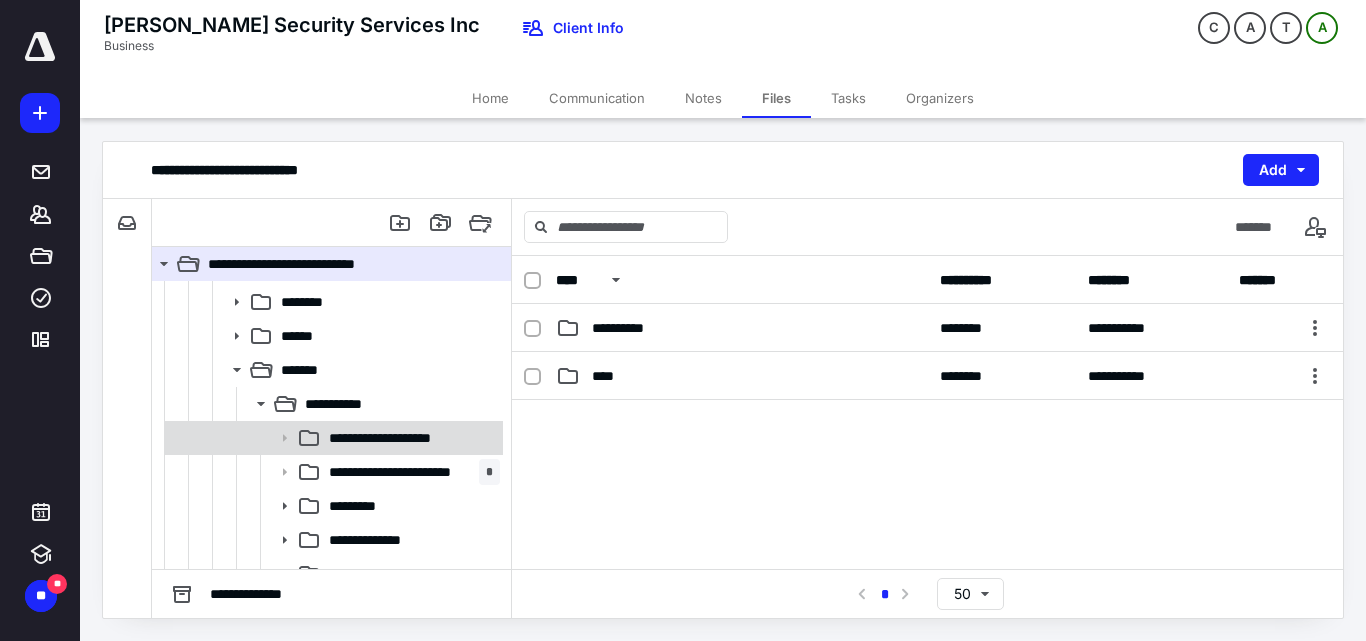 click 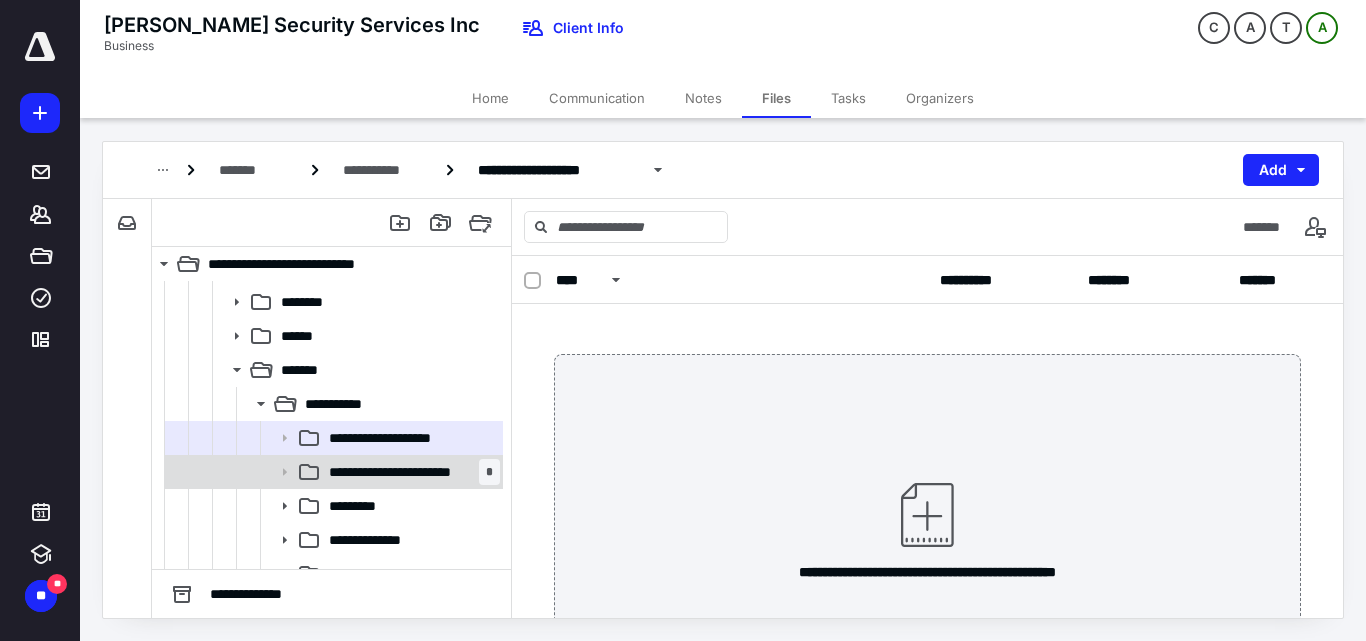 click 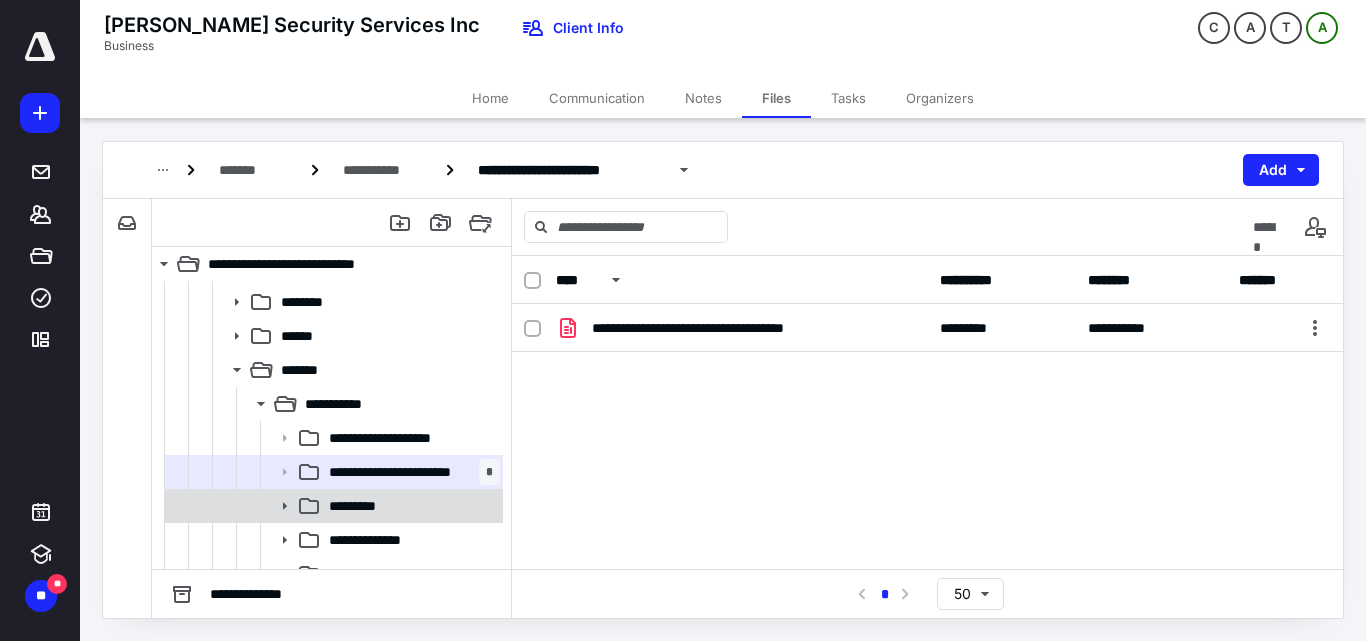 click 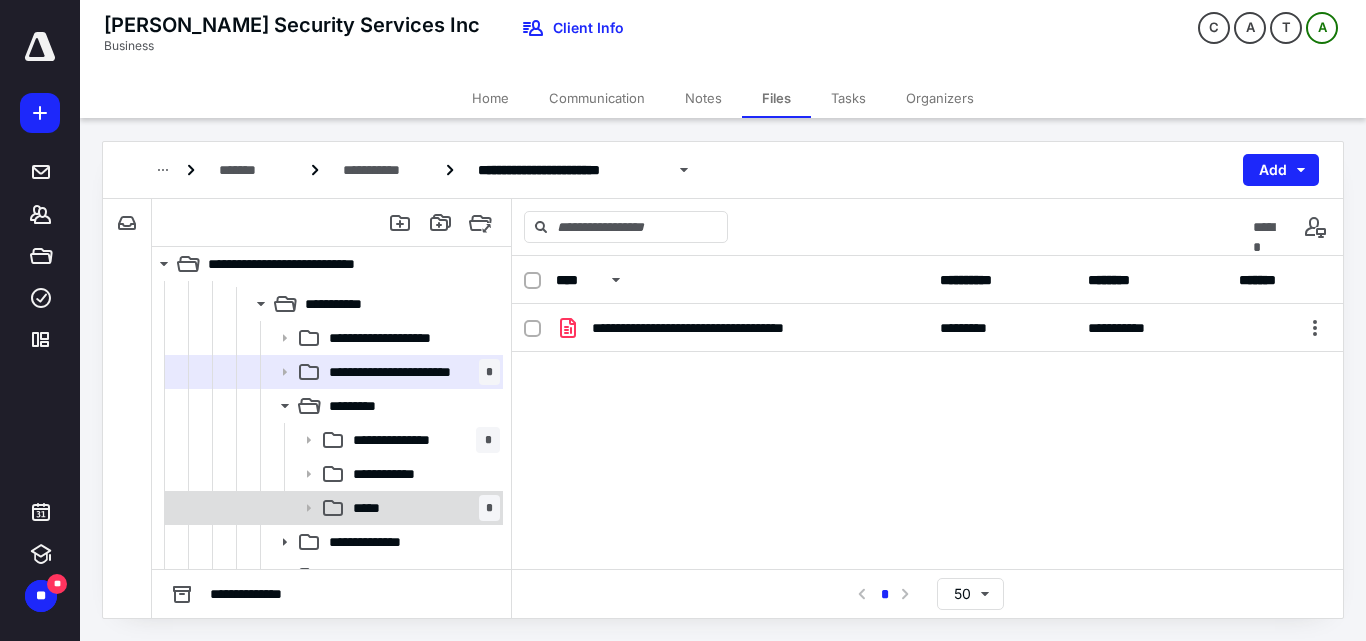 scroll, scrollTop: 400, scrollLeft: 0, axis: vertical 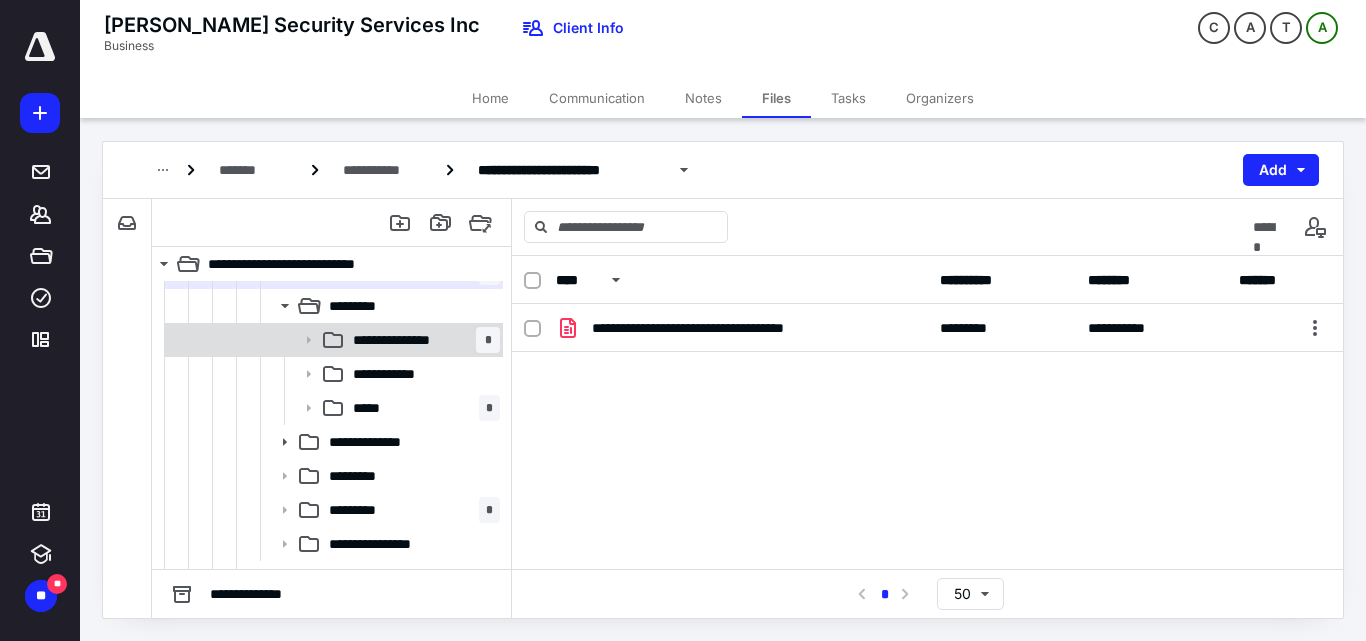 click 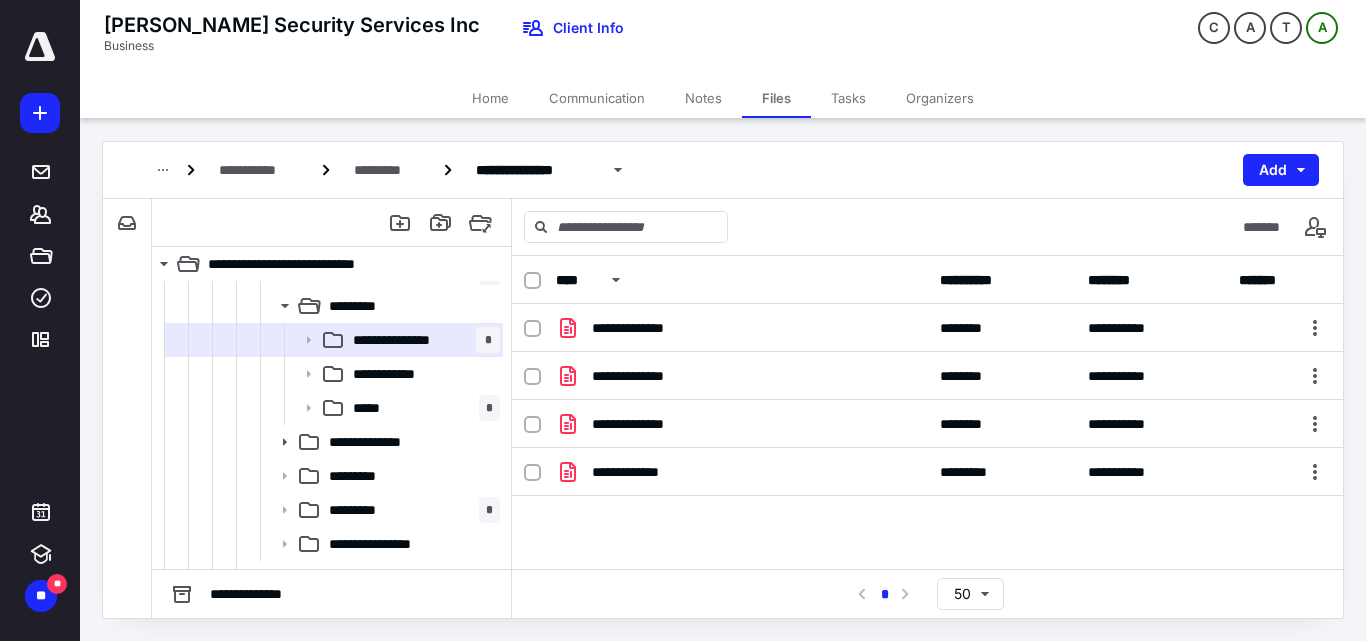 click 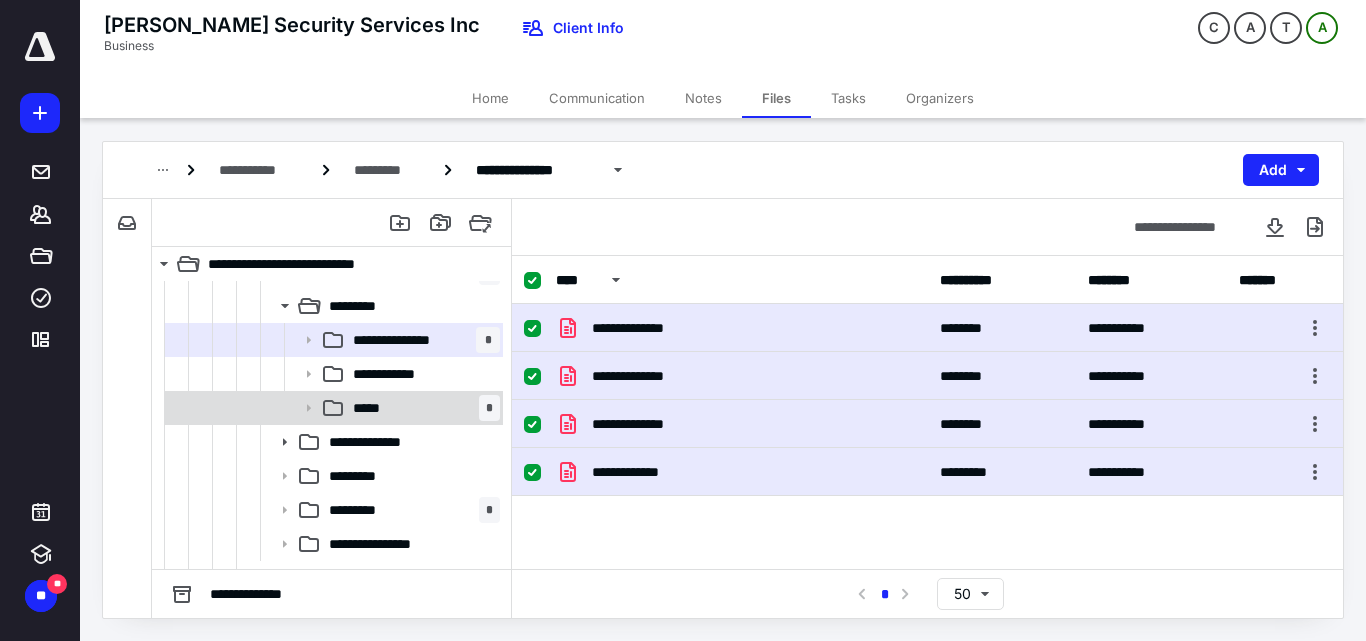 click 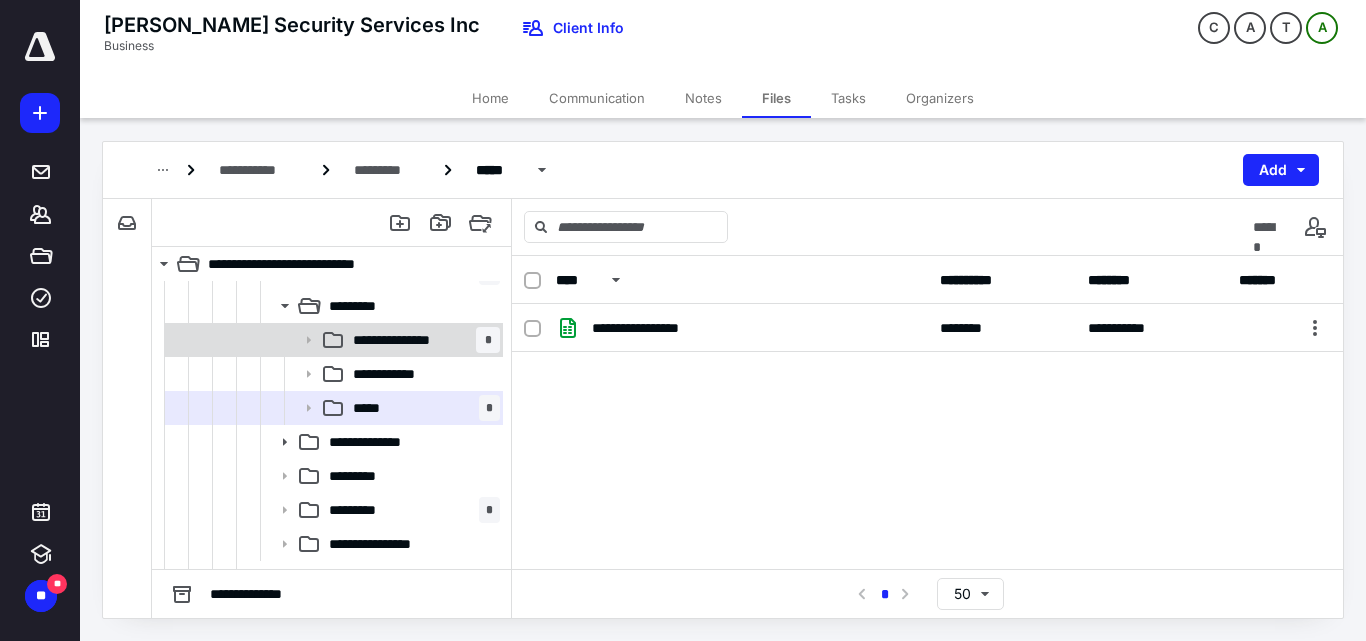 click 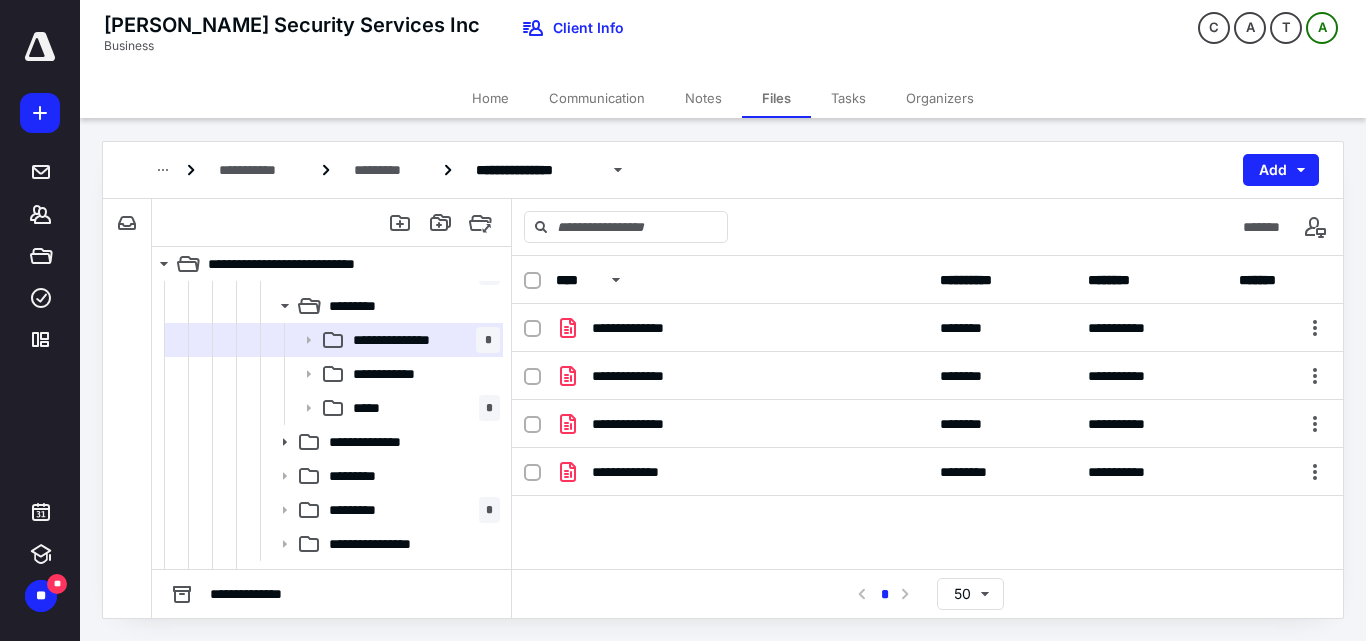 click 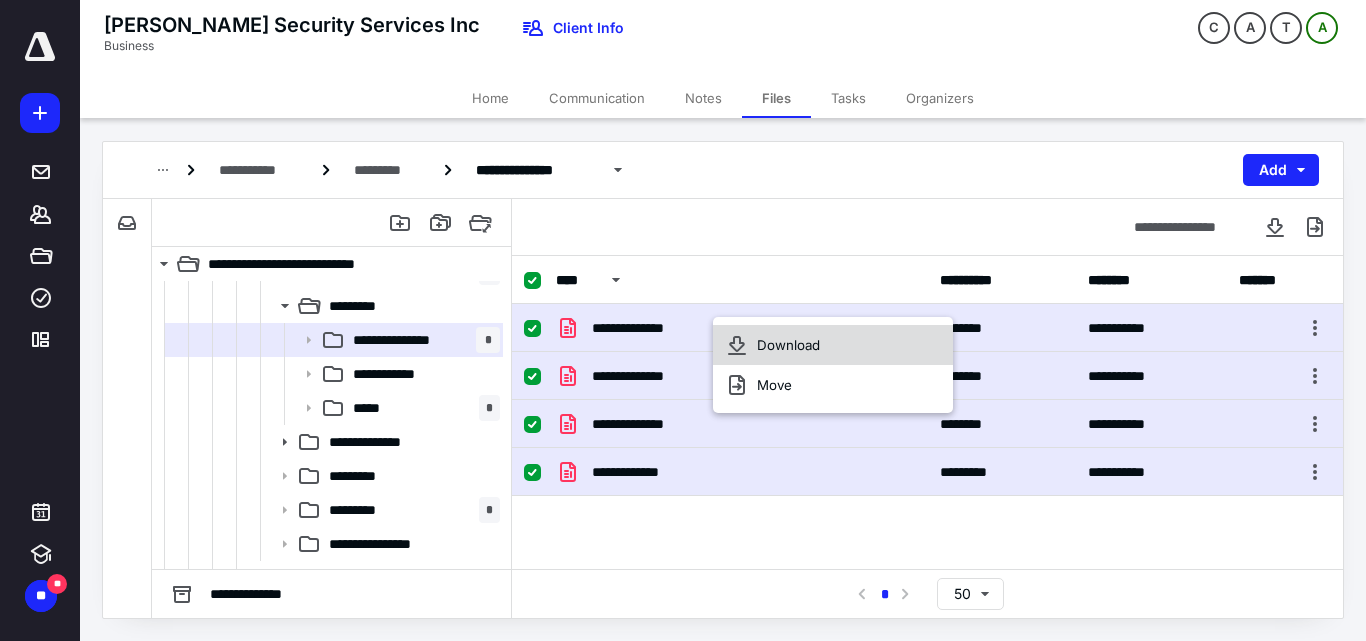 click 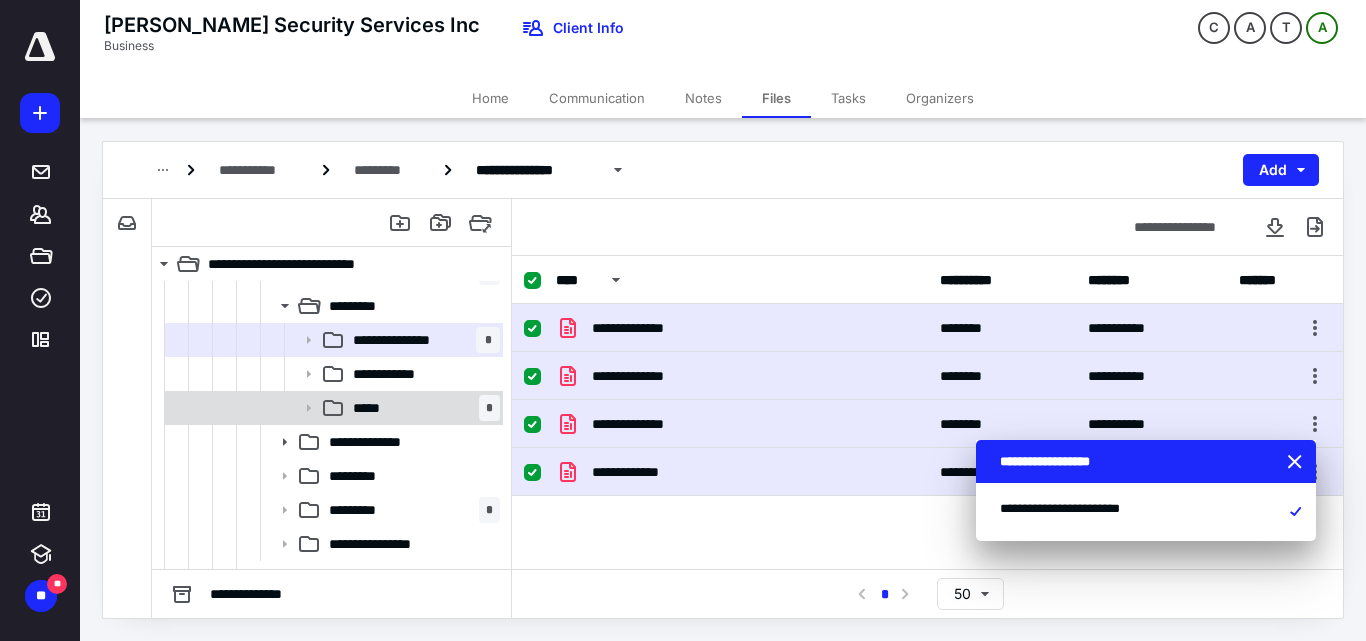 click 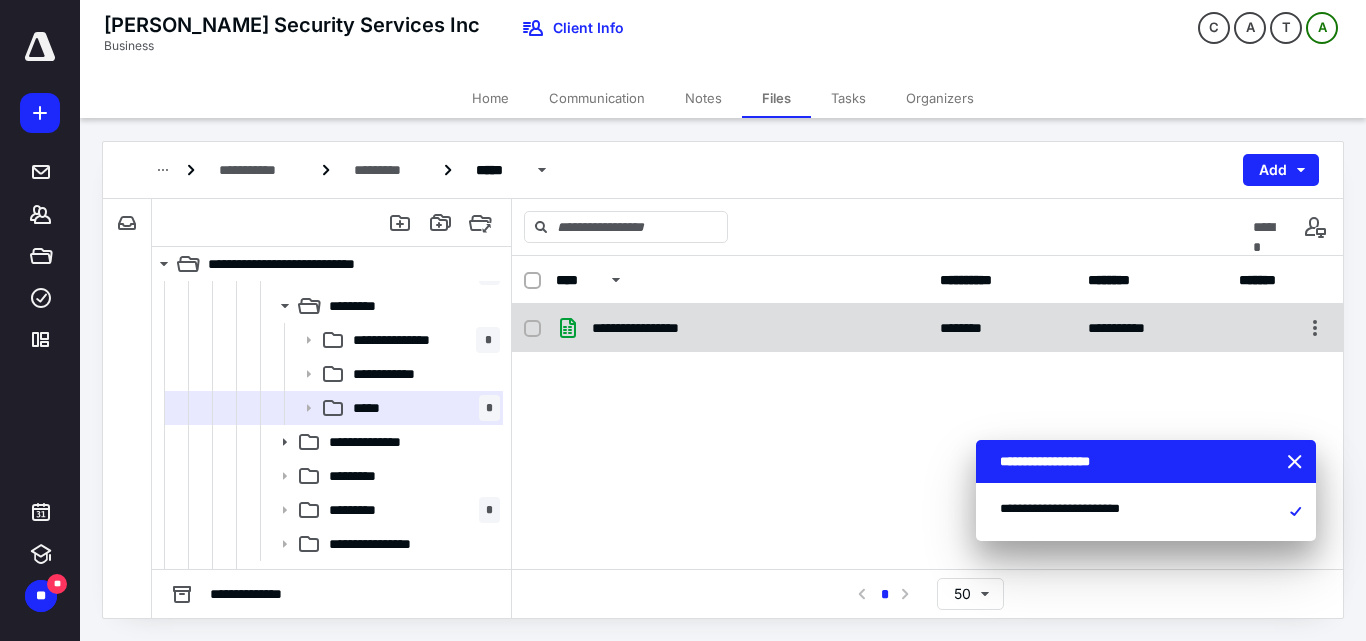 click at bounding box center [532, 329] 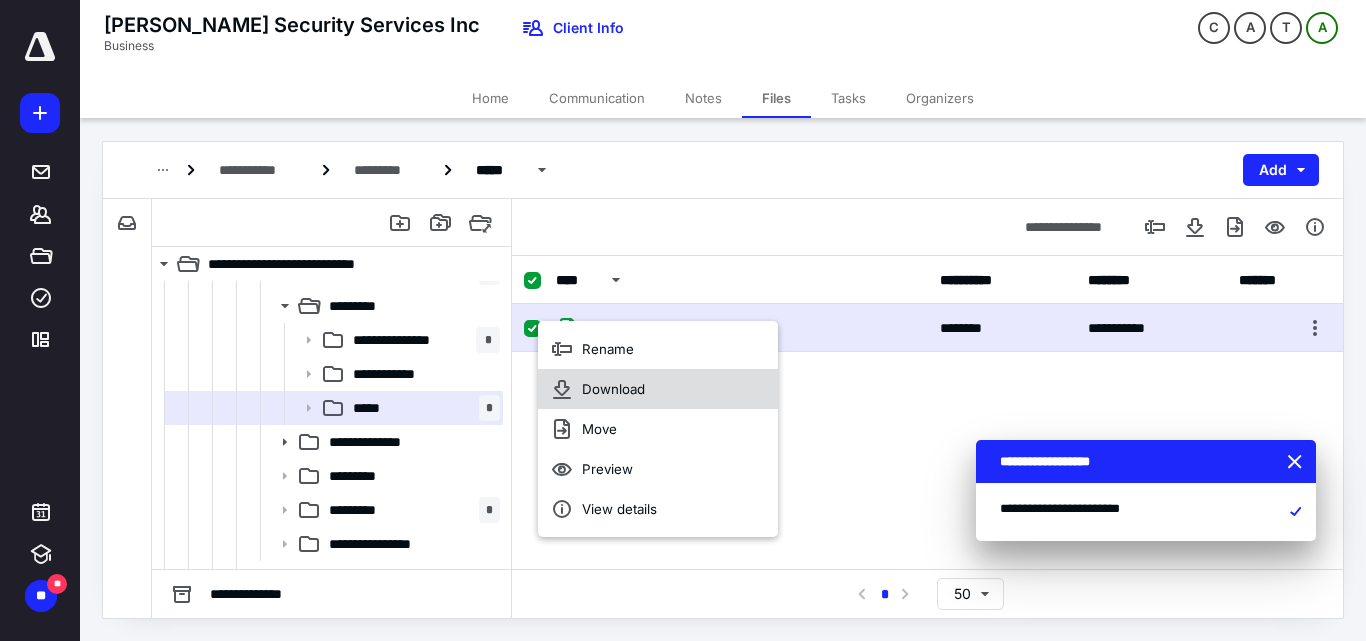 click 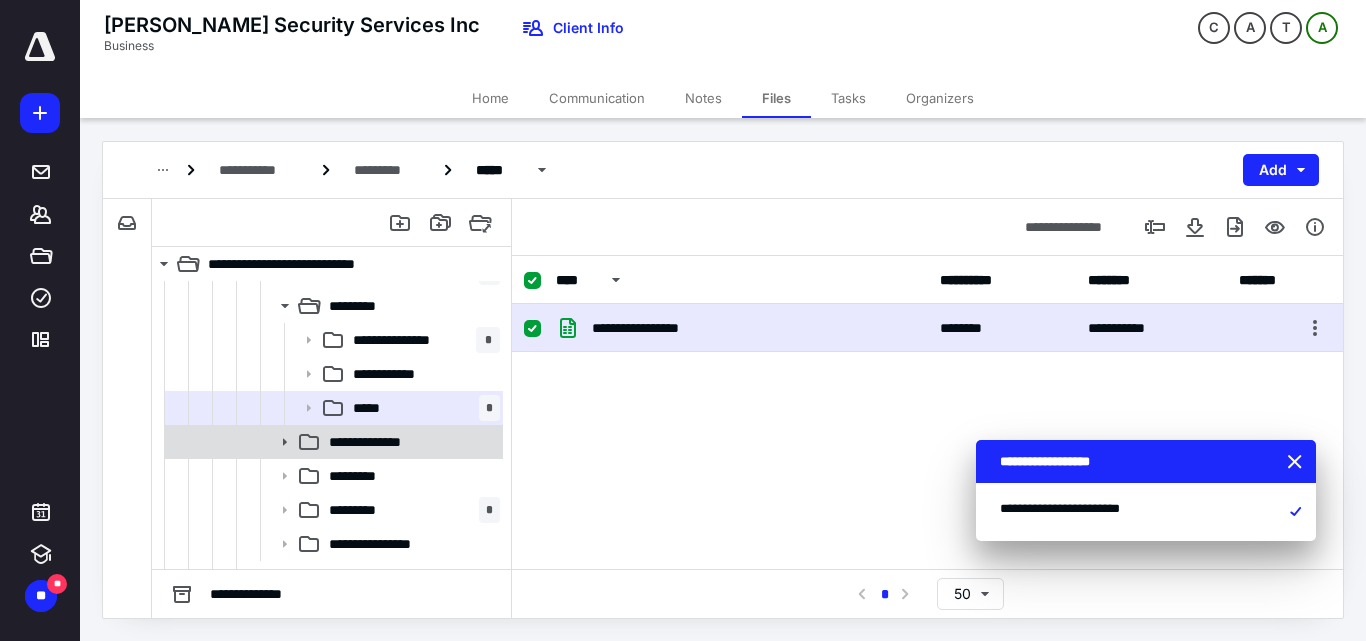 click 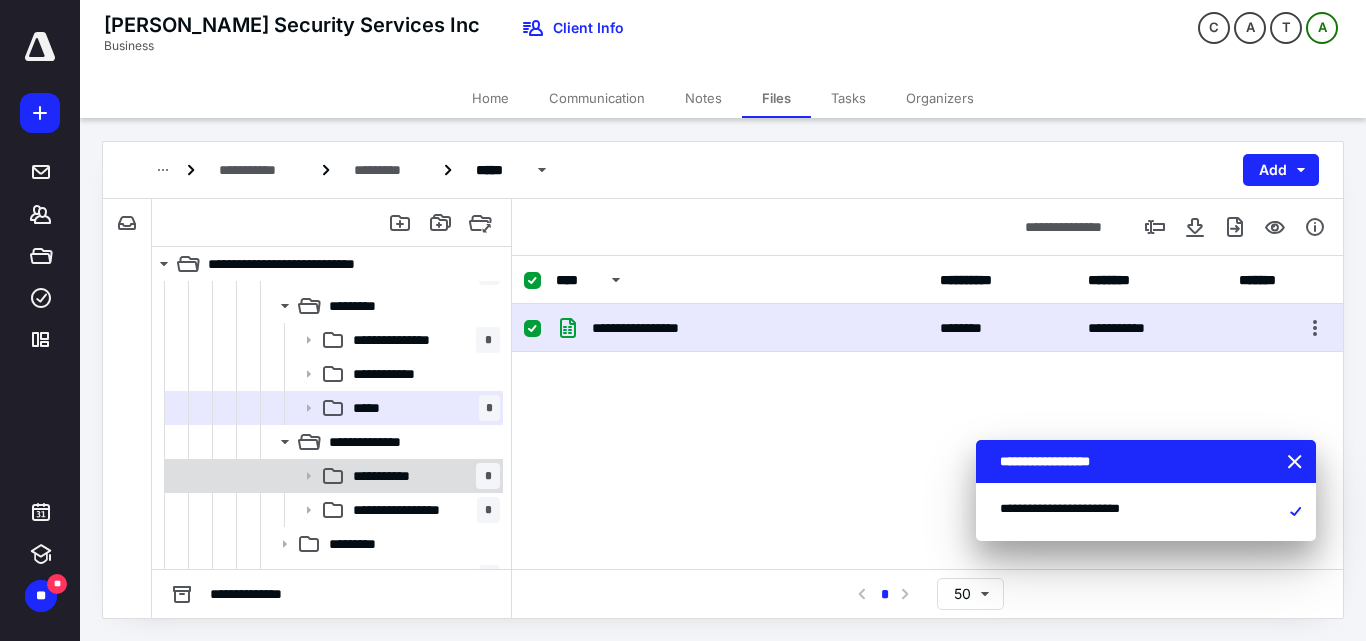click 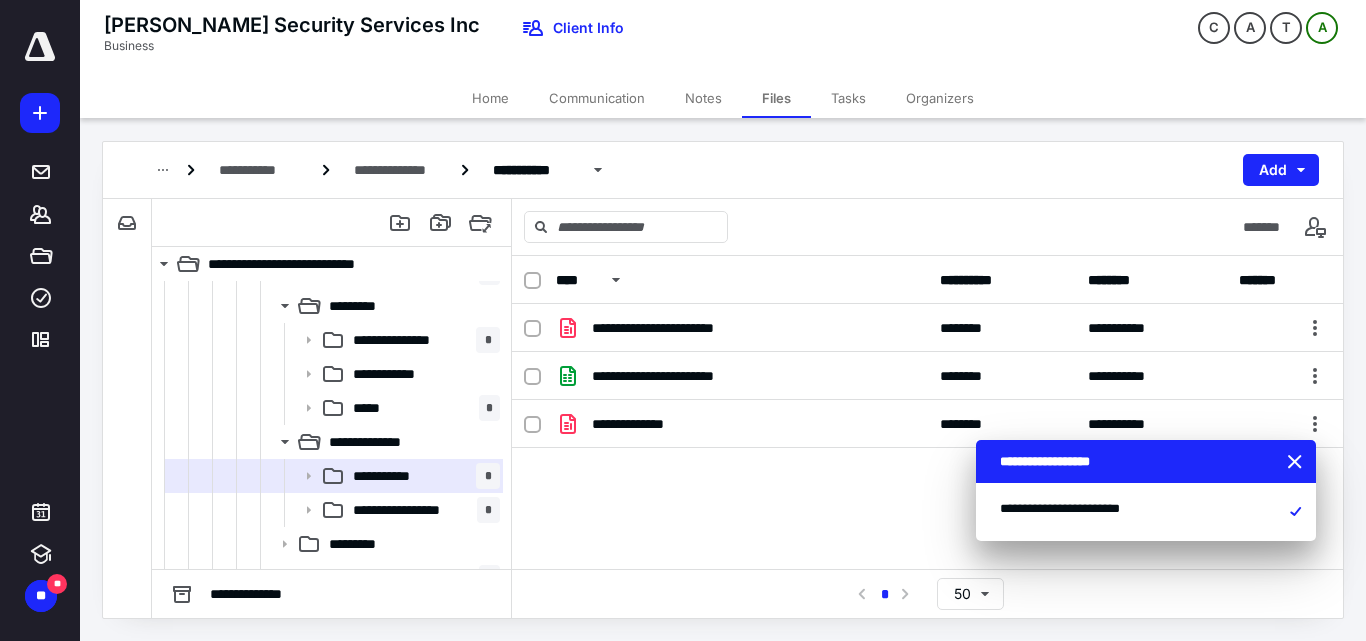 click 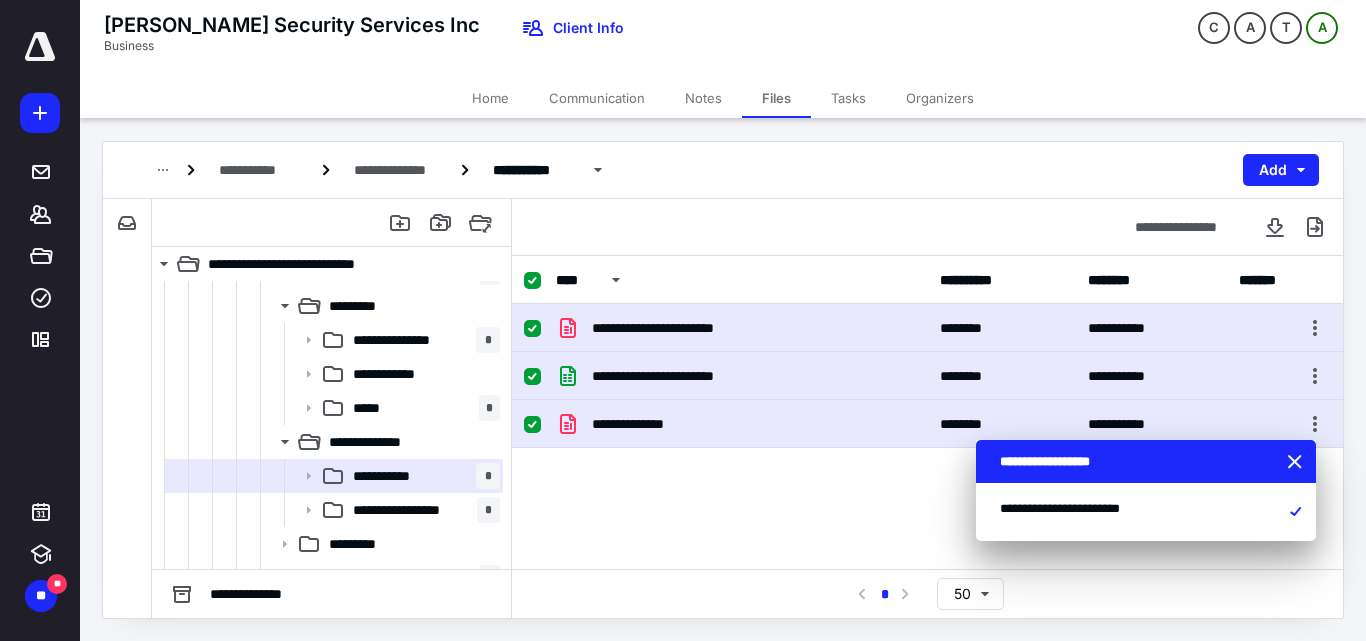drag, startPoint x: 529, startPoint y: 279, endPoint x: 899, endPoint y: 272, distance: 370.06622 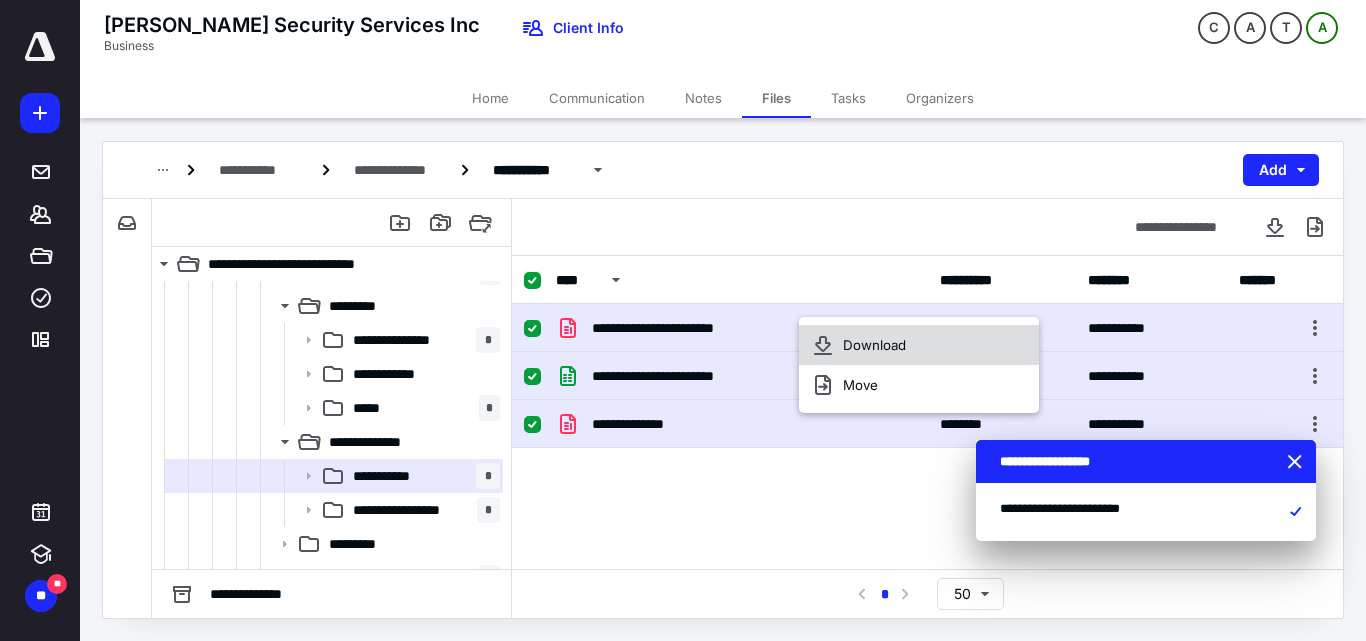 click 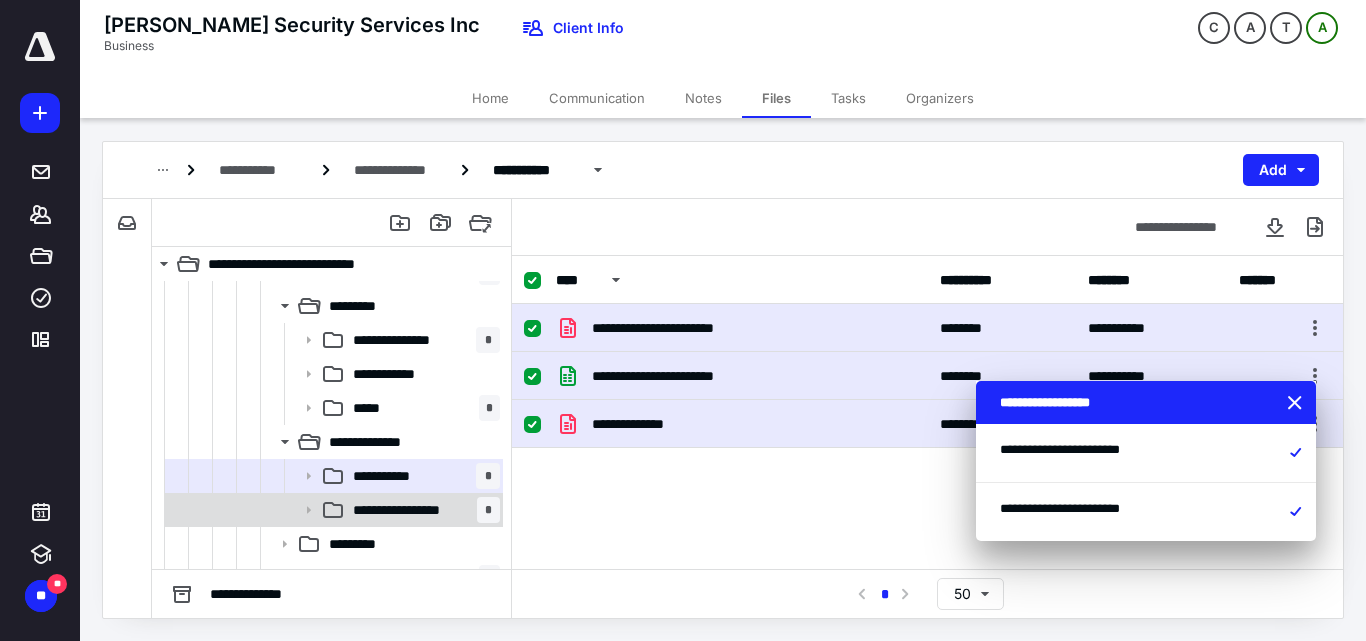 click 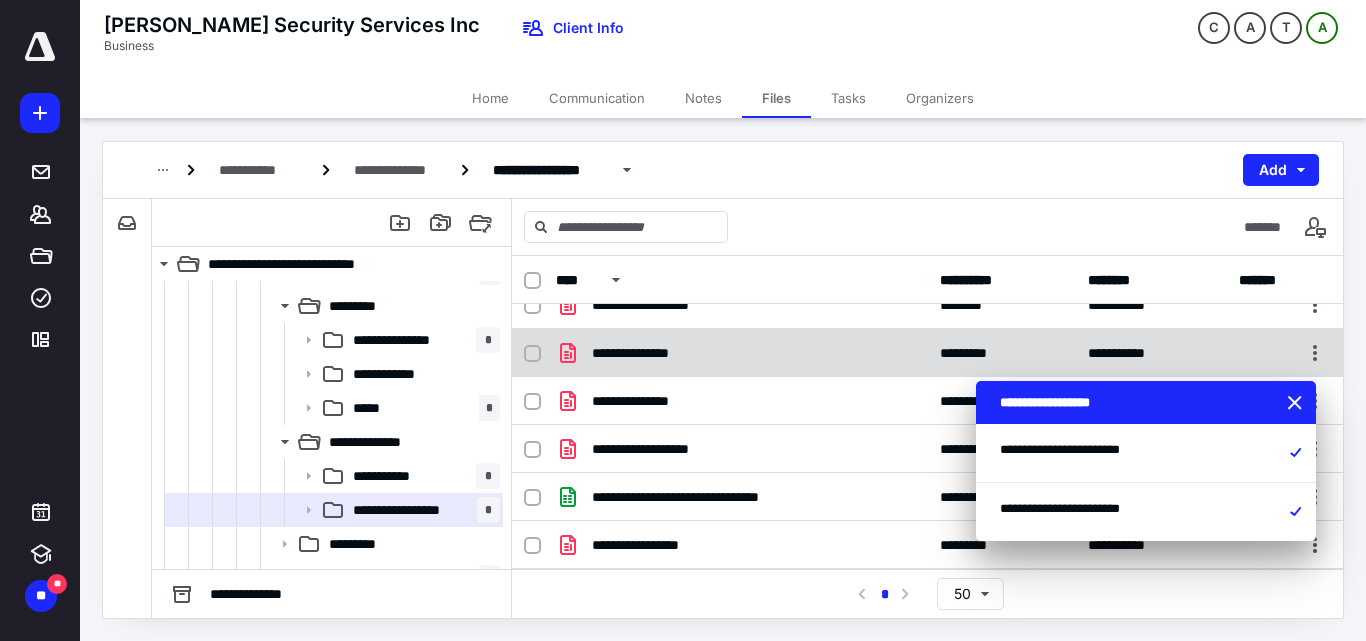 scroll, scrollTop: 0, scrollLeft: 0, axis: both 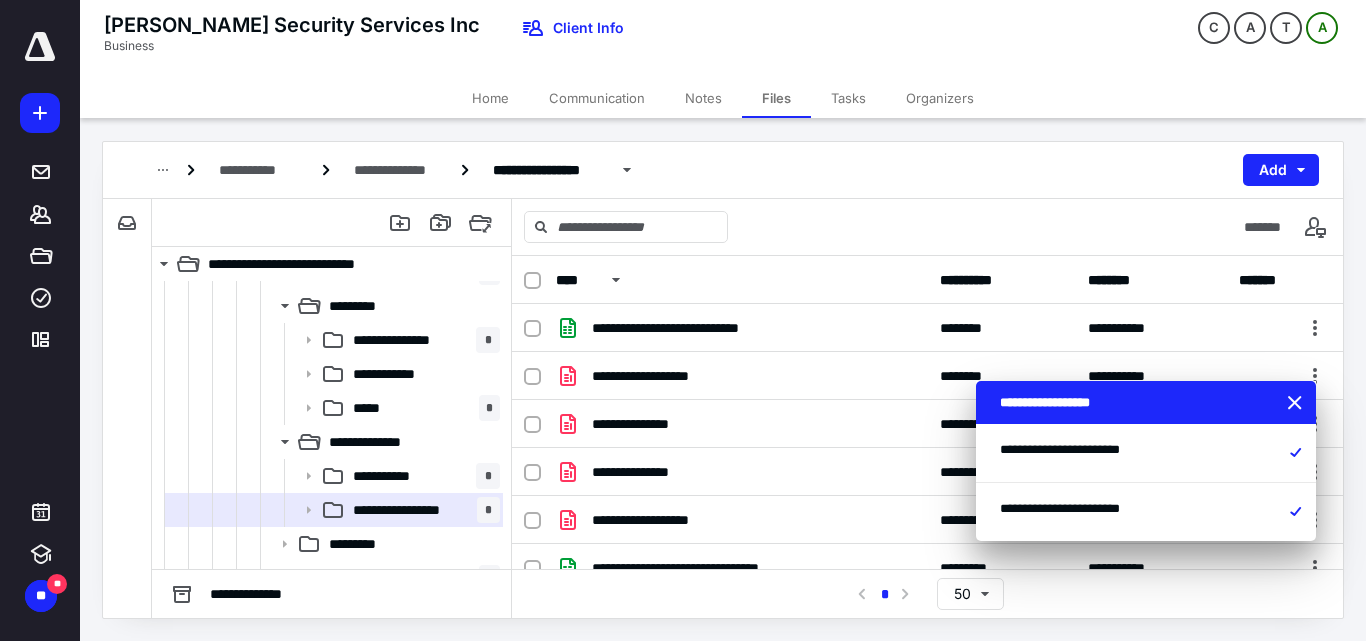 click 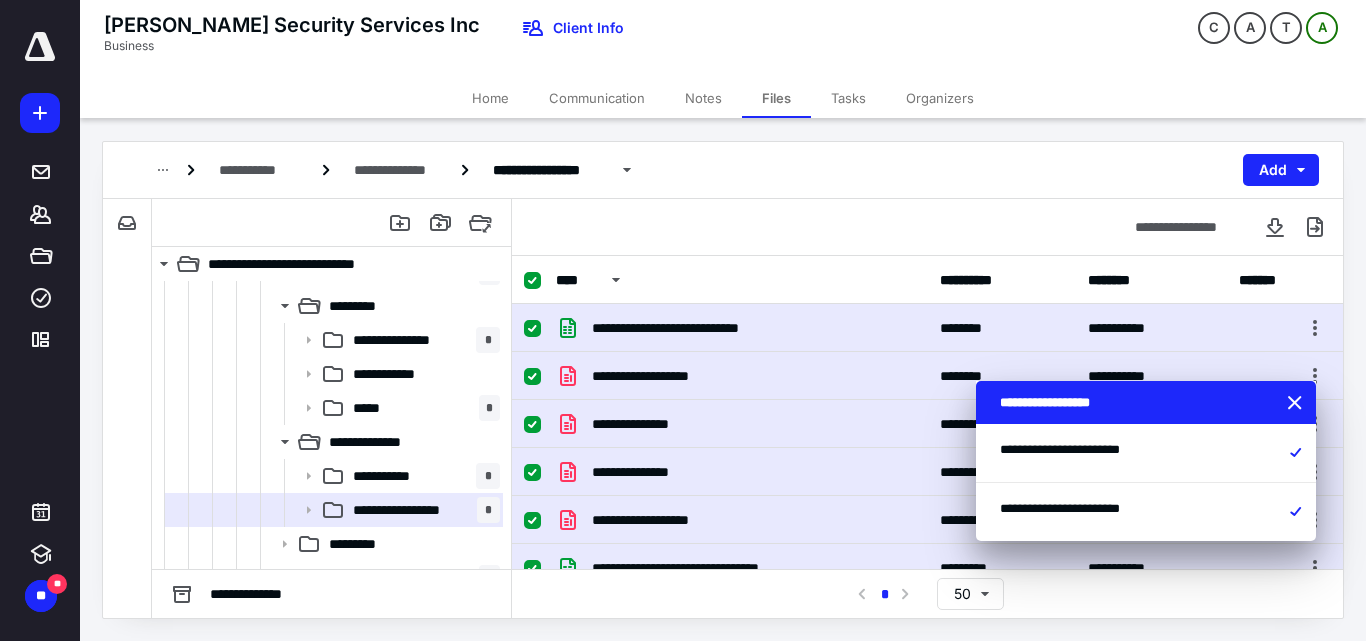 drag, startPoint x: 534, startPoint y: 284, endPoint x: 914, endPoint y: 280, distance: 380.02106 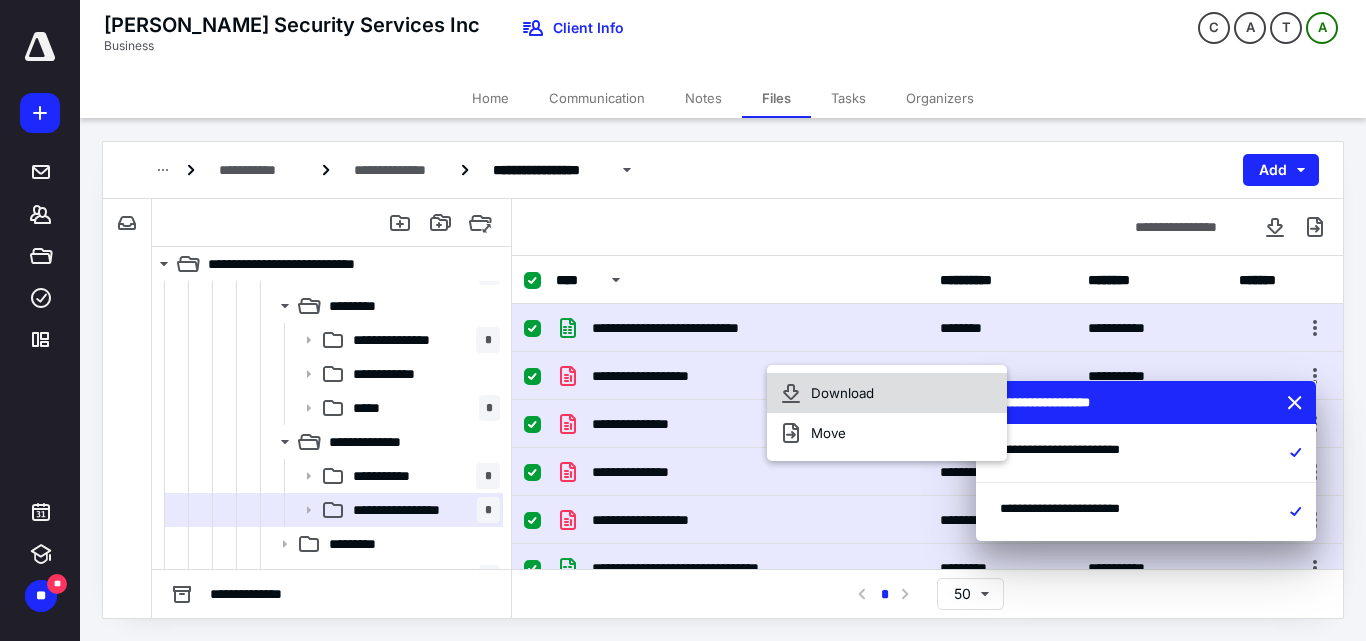 click 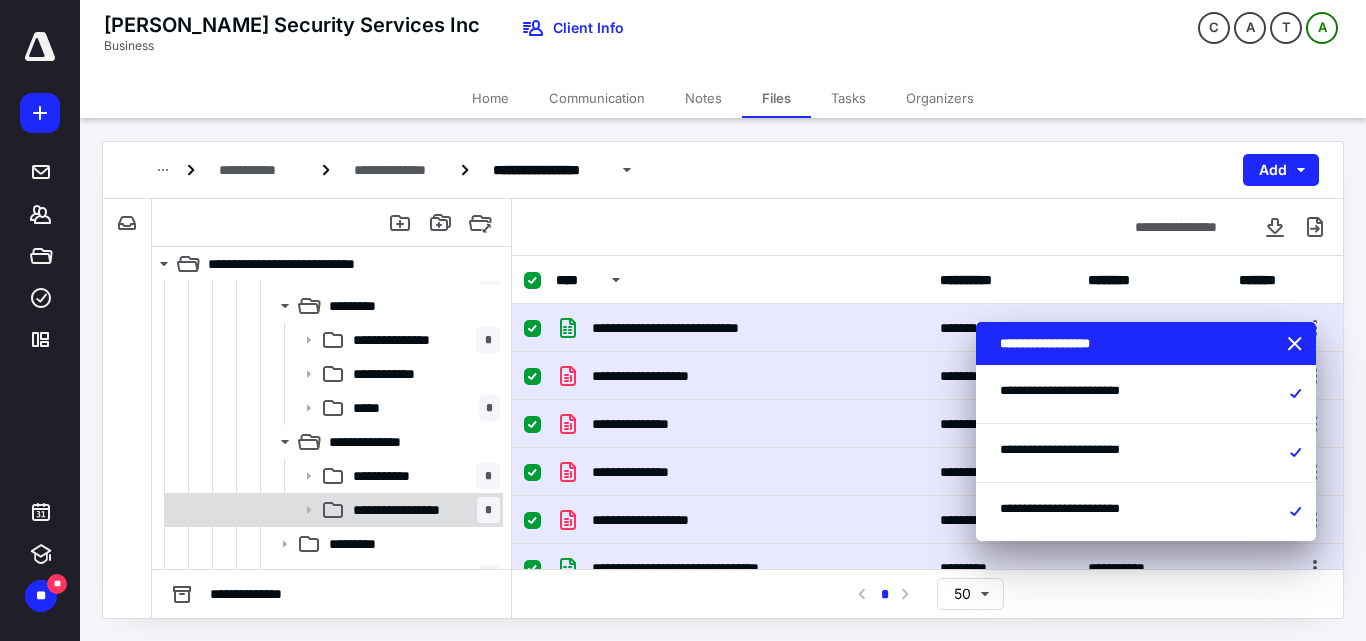 scroll, scrollTop: 500, scrollLeft: 0, axis: vertical 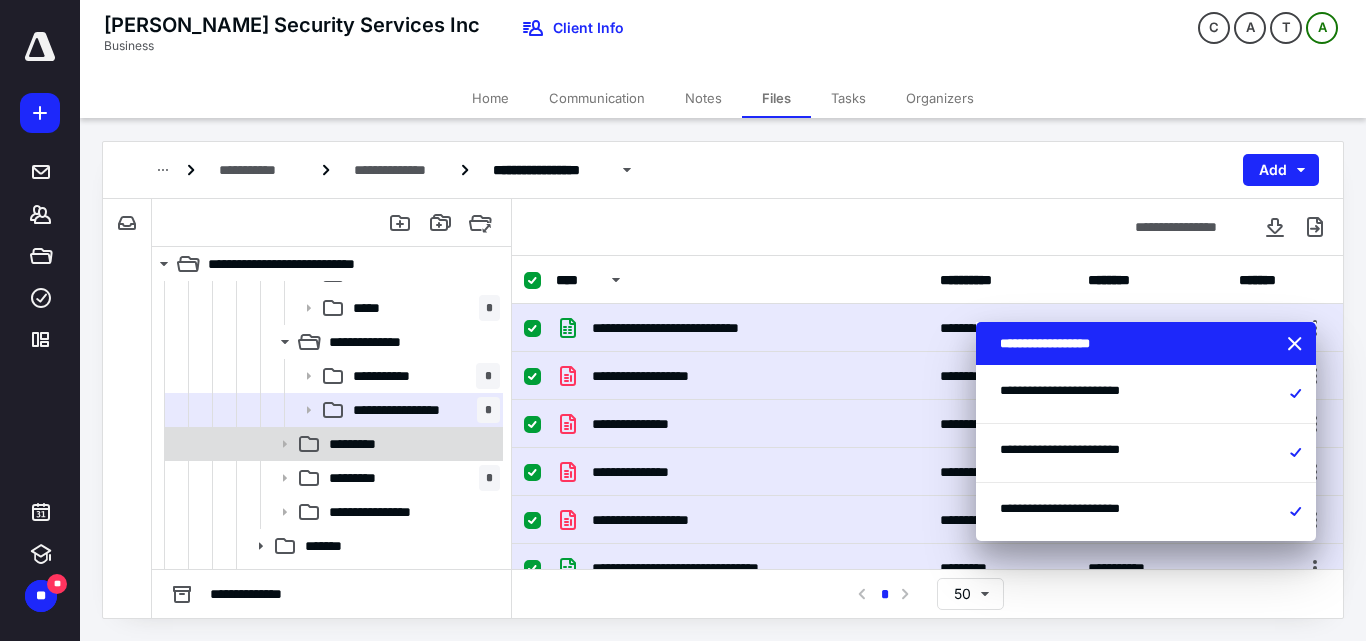 click 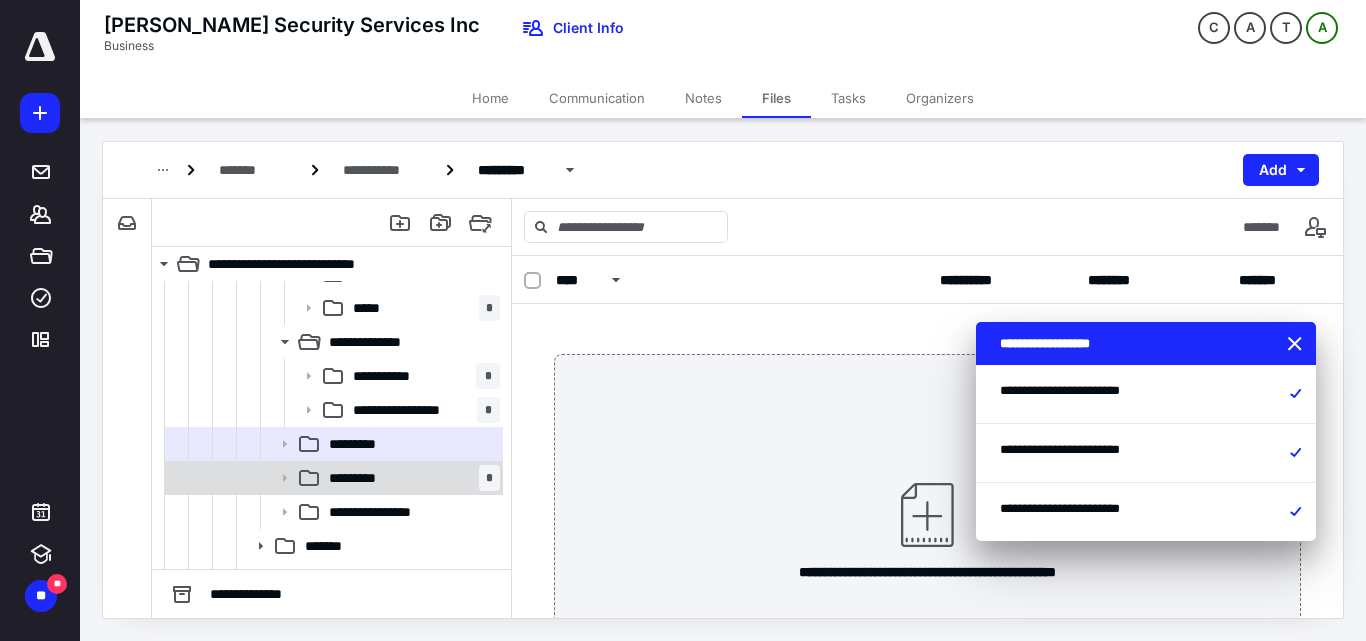 click 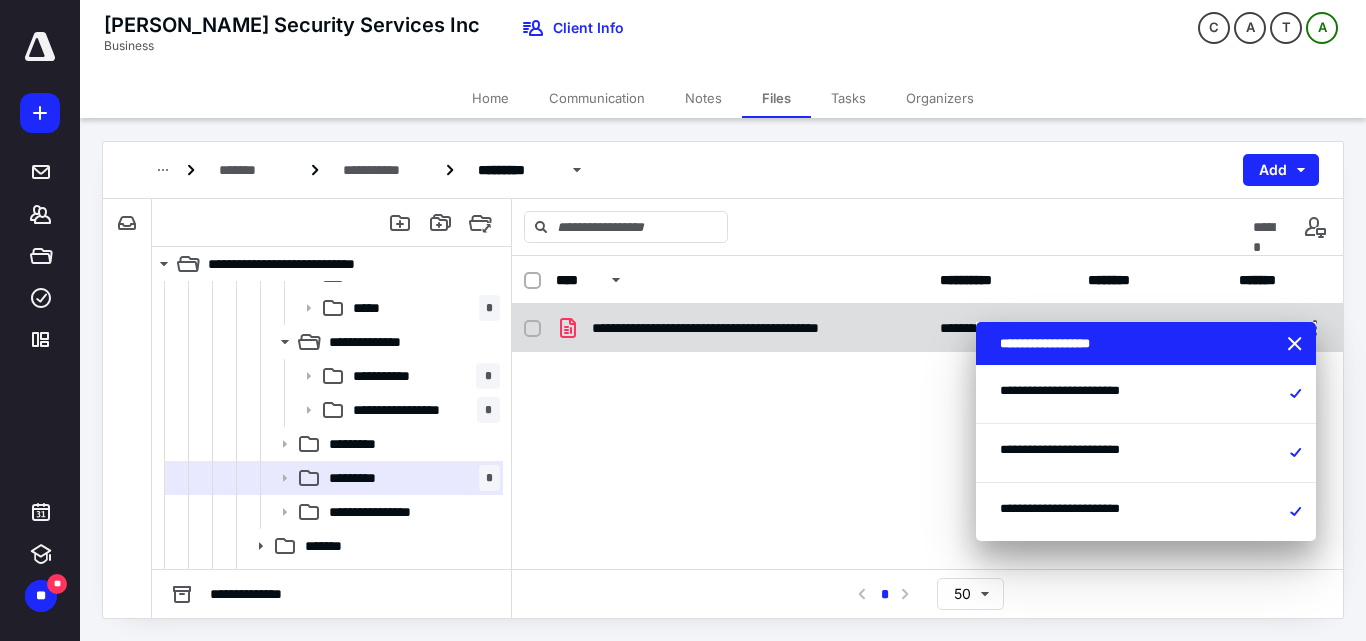 click 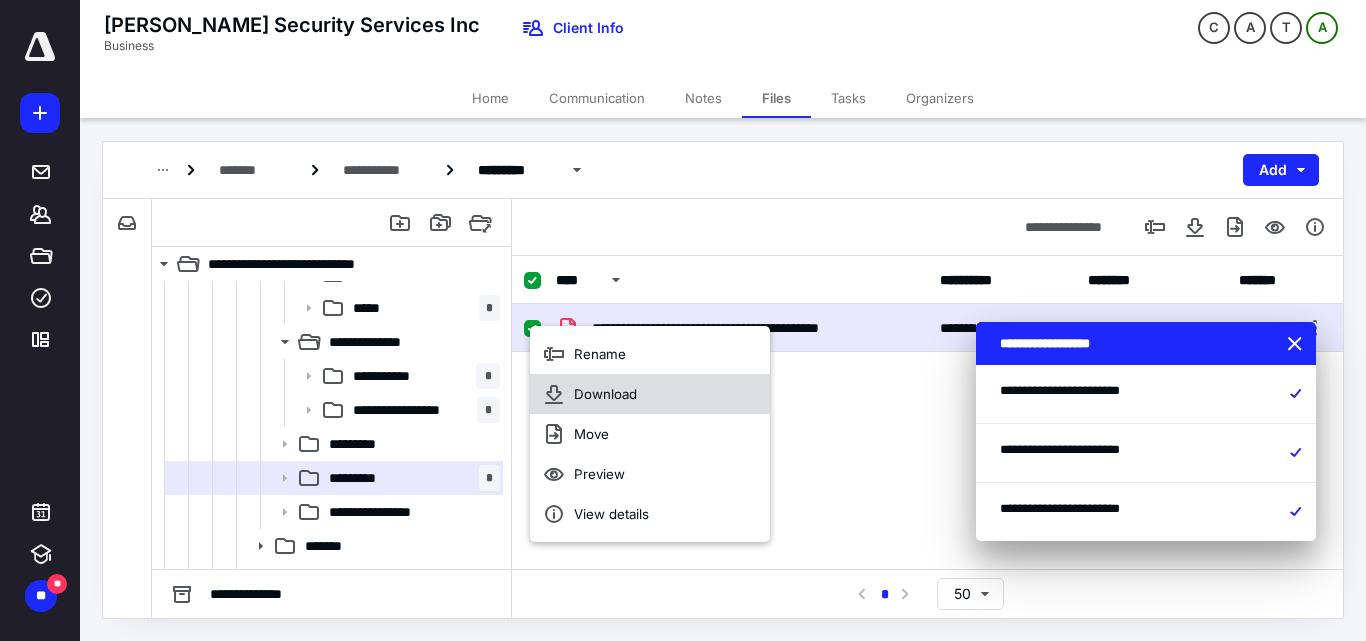 click 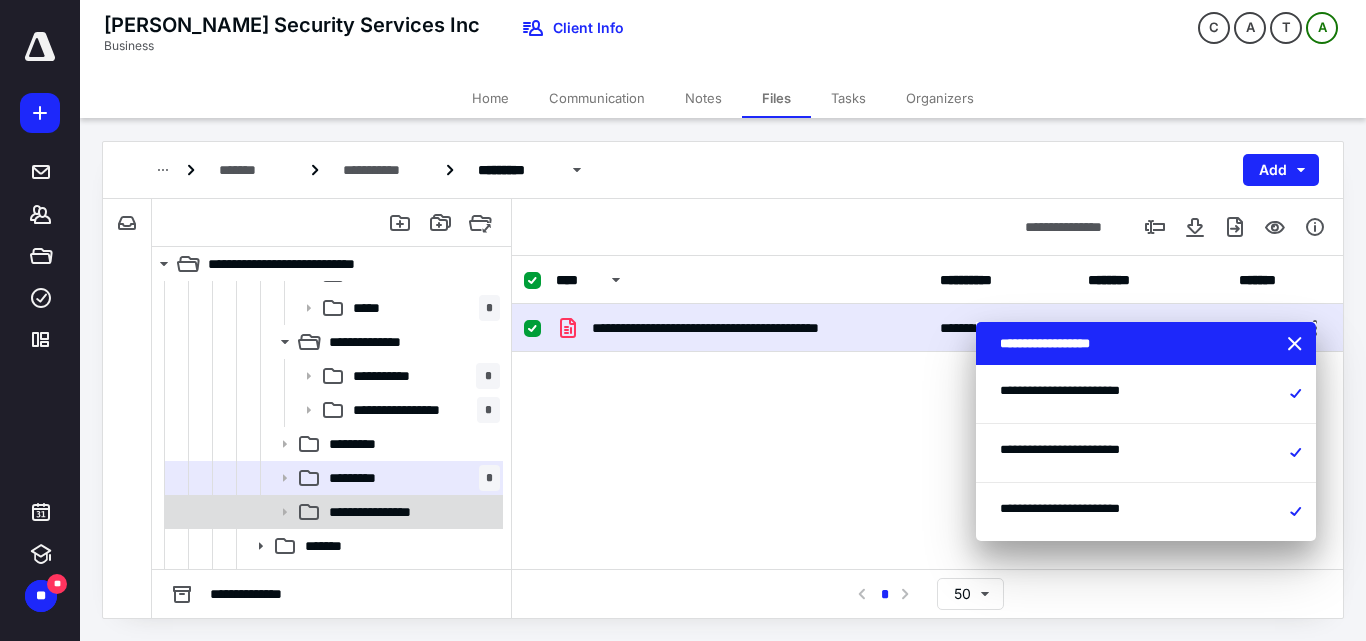 click 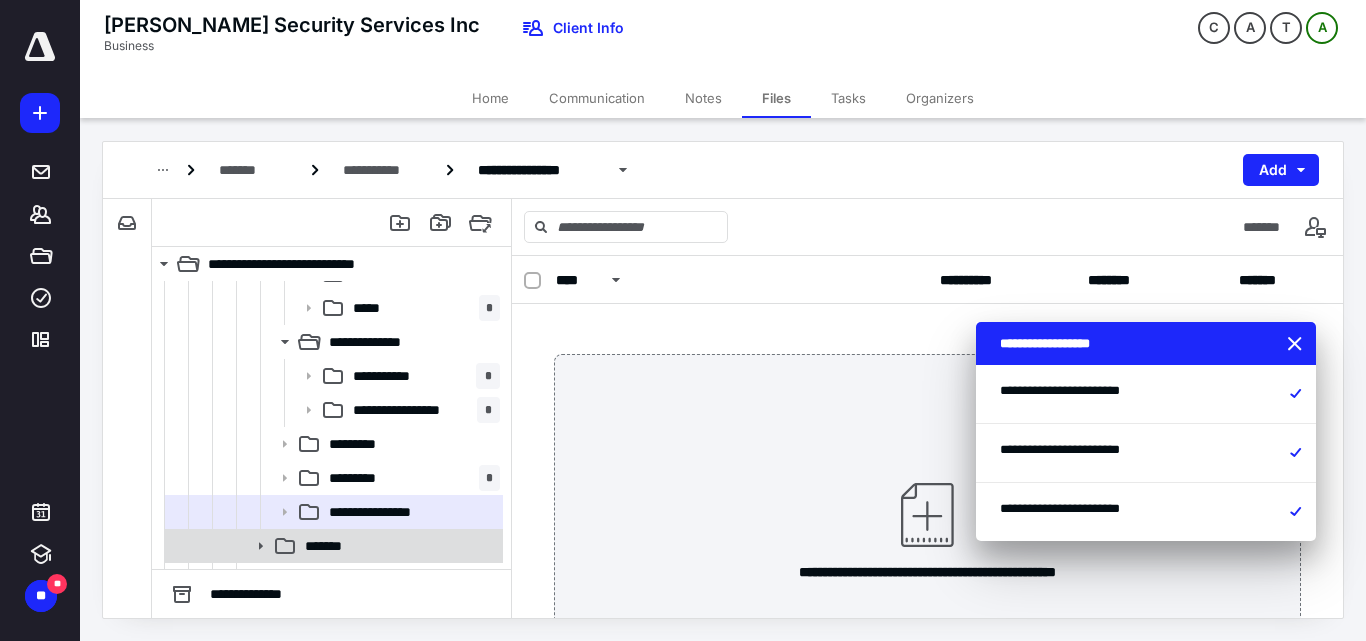 scroll, scrollTop: 600, scrollLeft: 0, axis: vertical 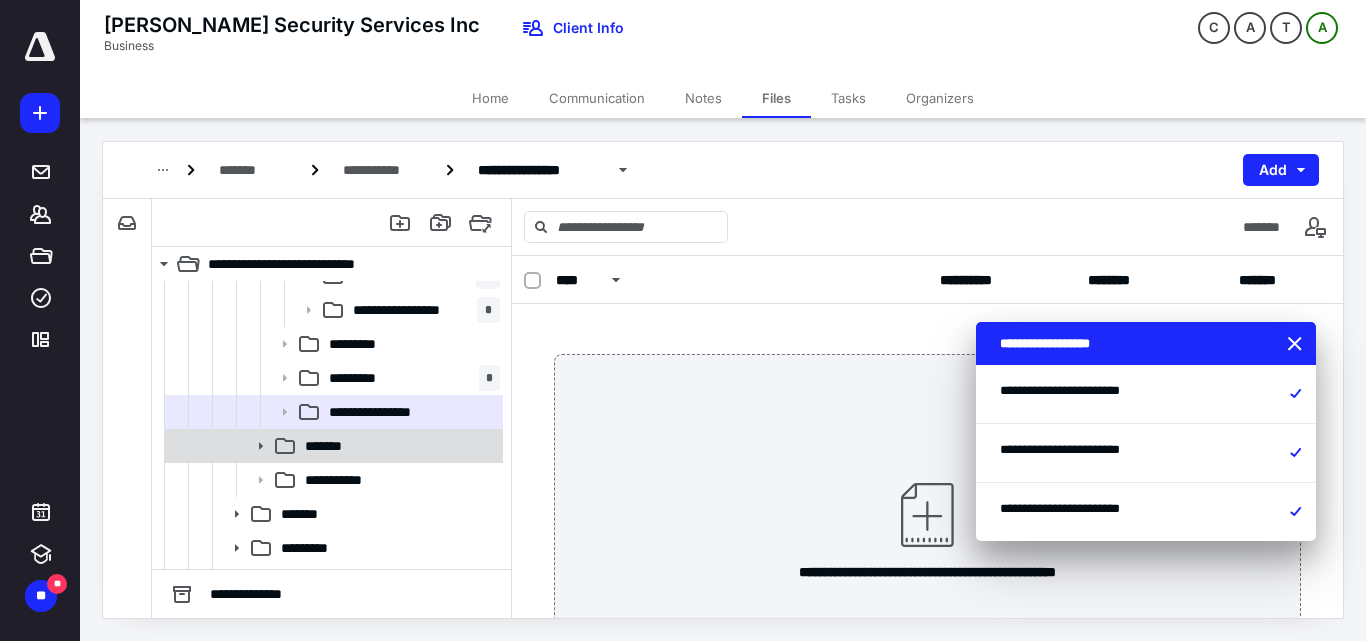 click 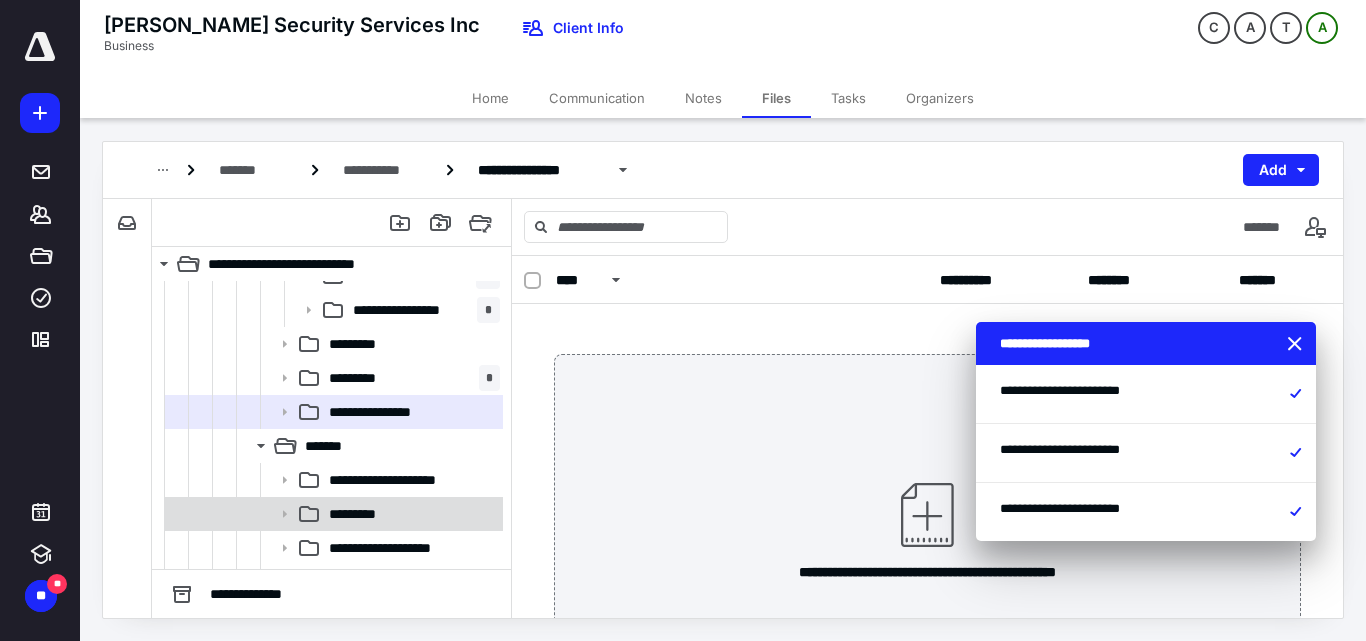scroll, scrollTop: 700, scrollLeft: 0, axis: vertical 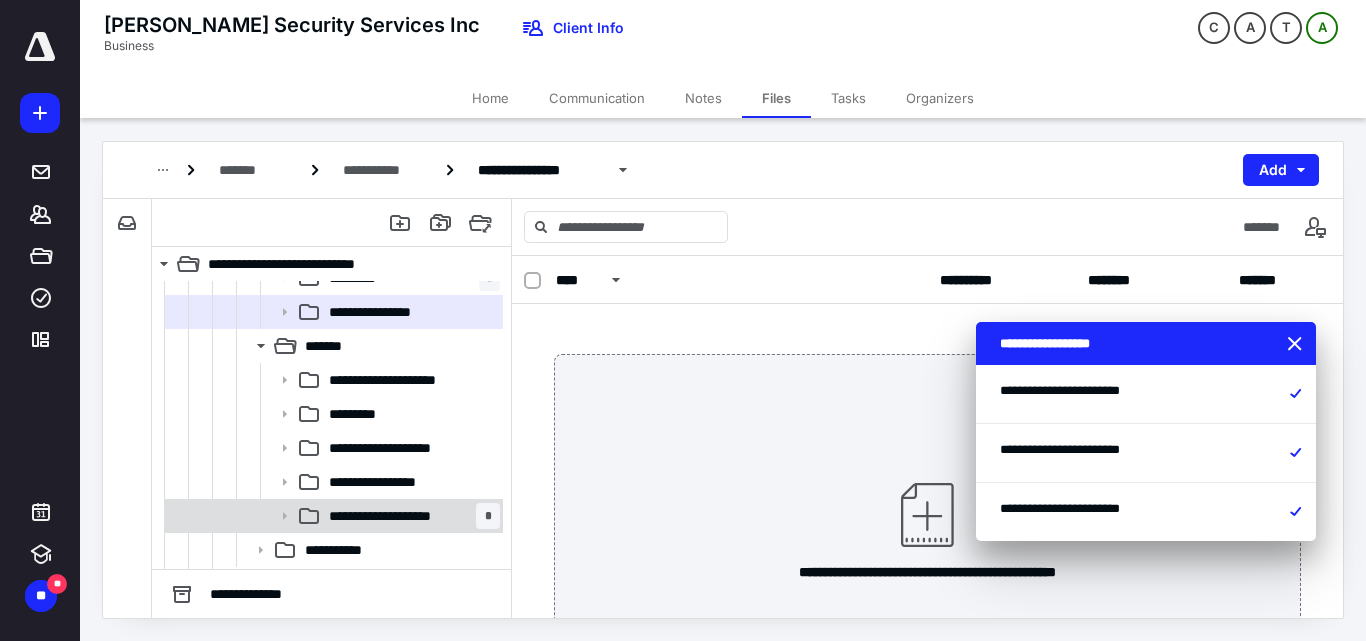 click 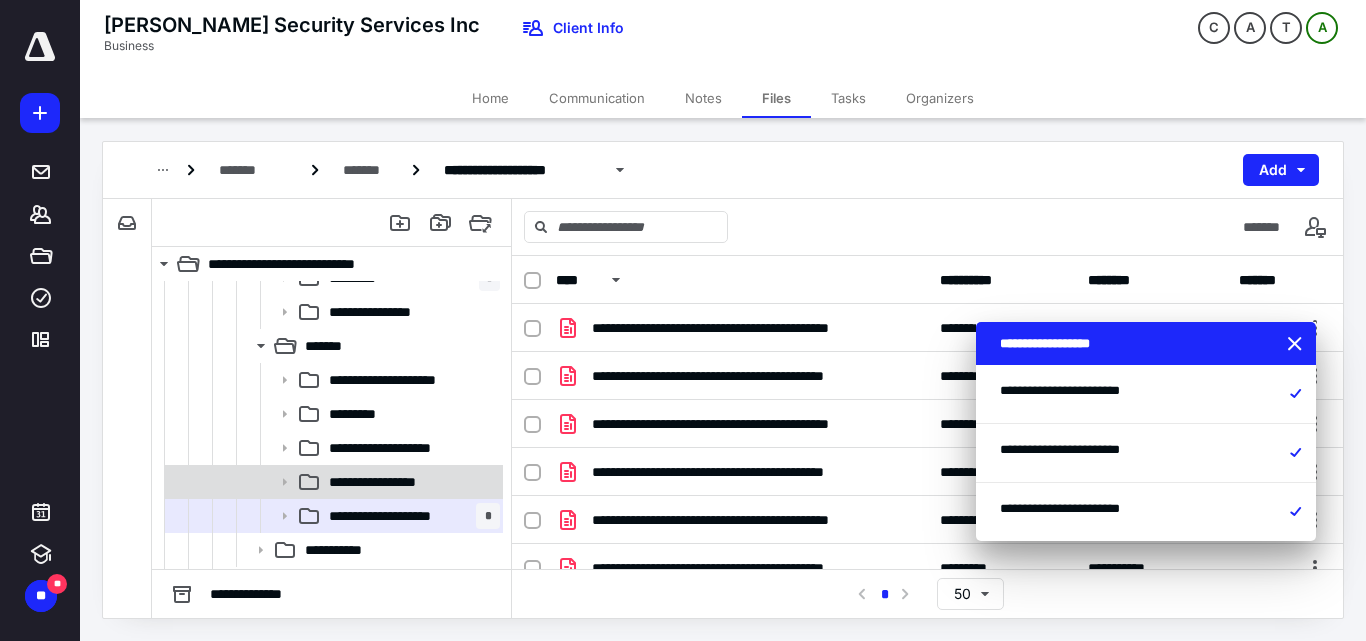 click 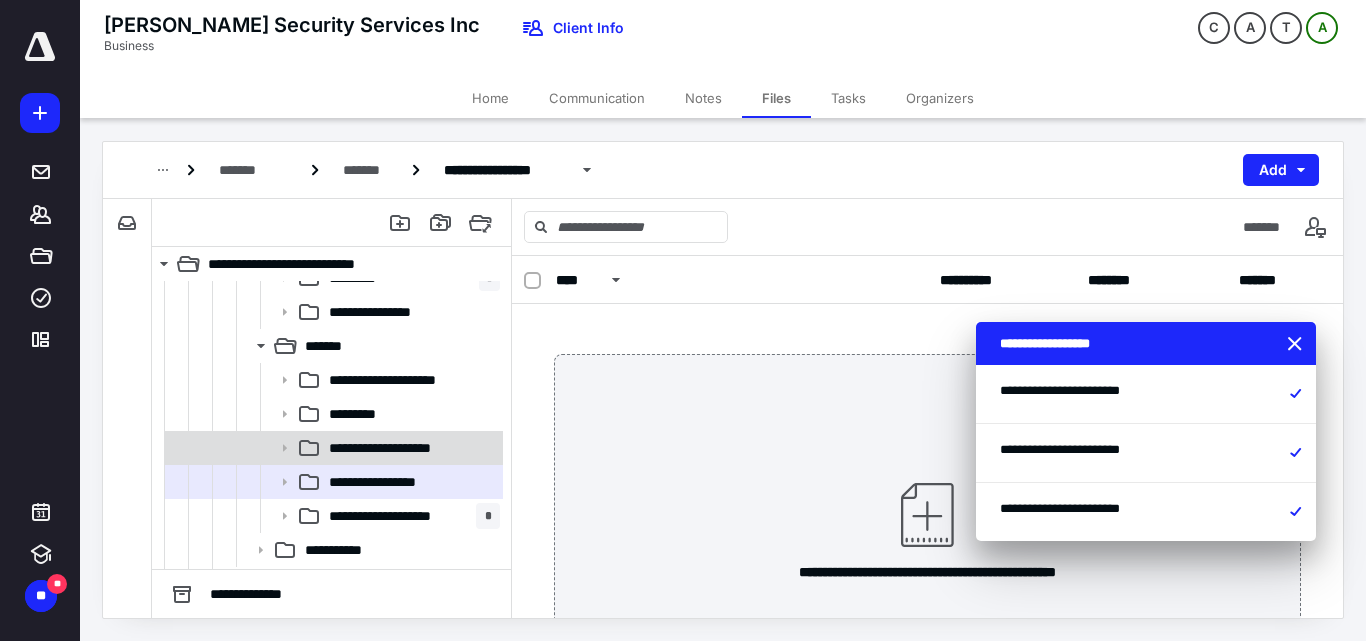 click 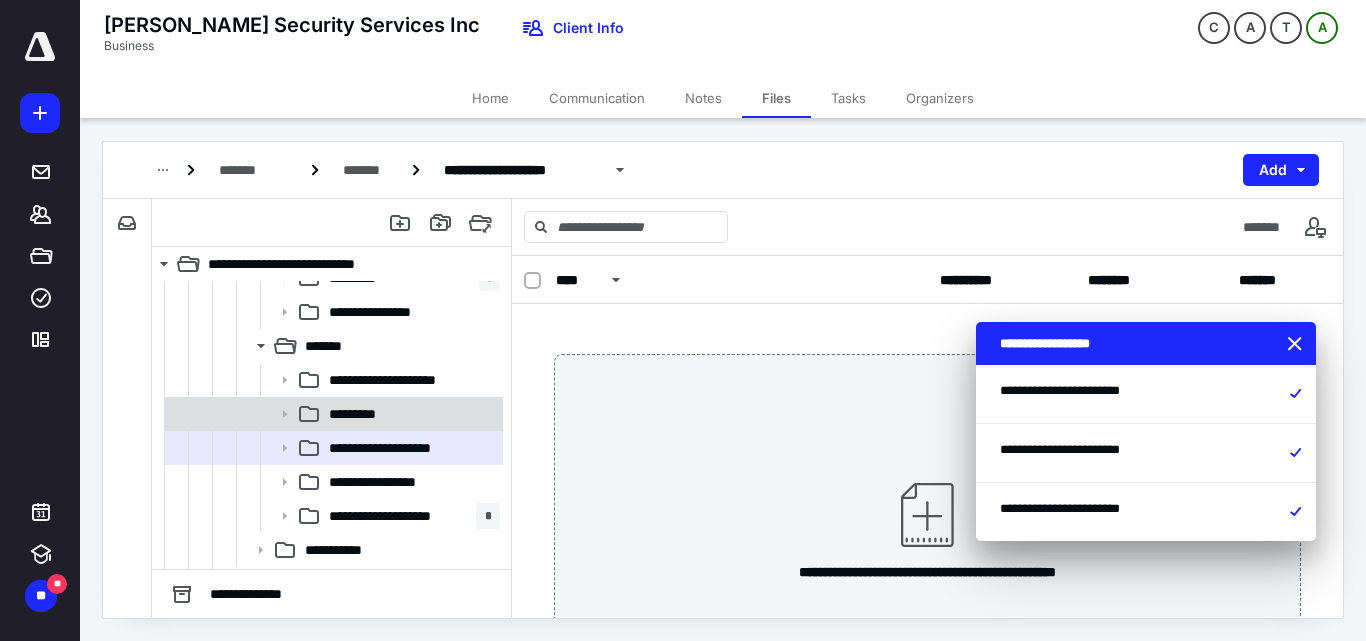 click 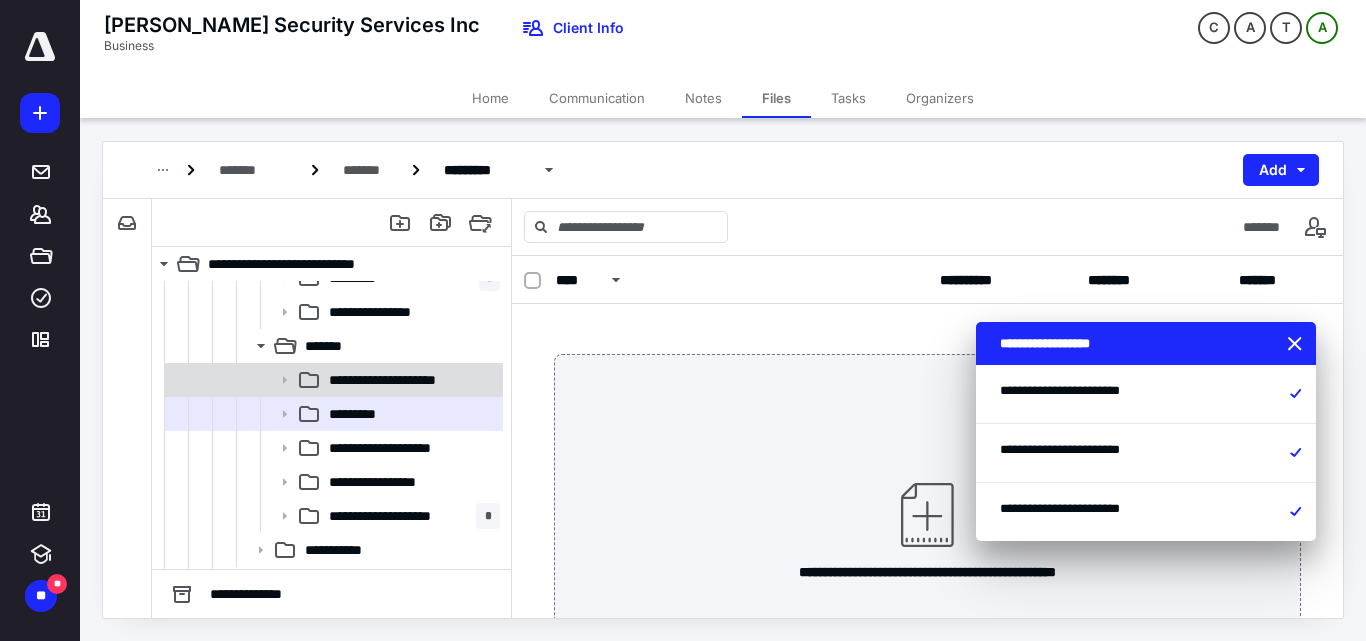 click 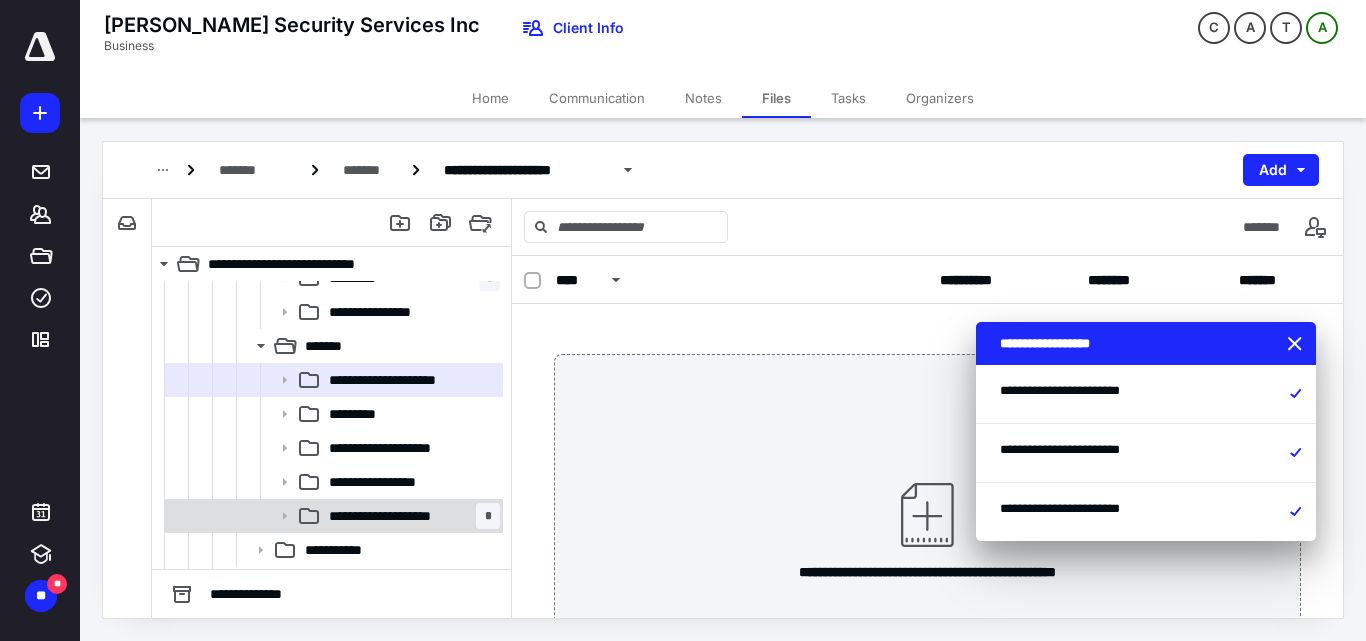 click 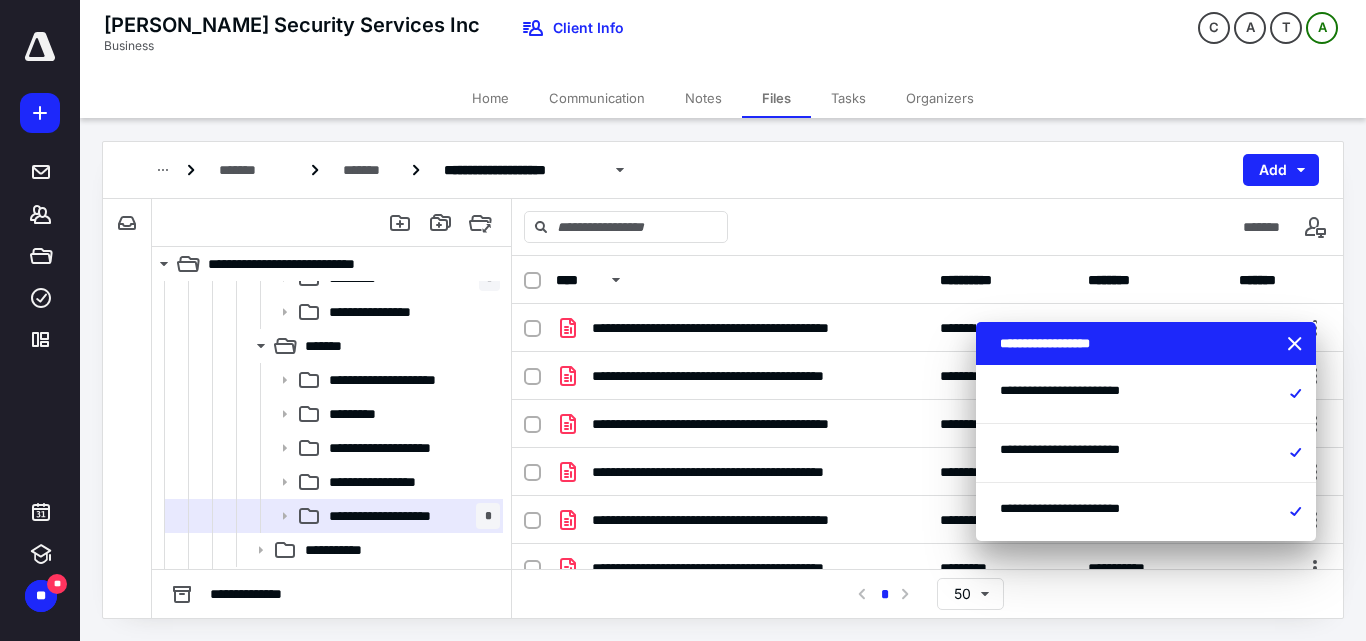 click 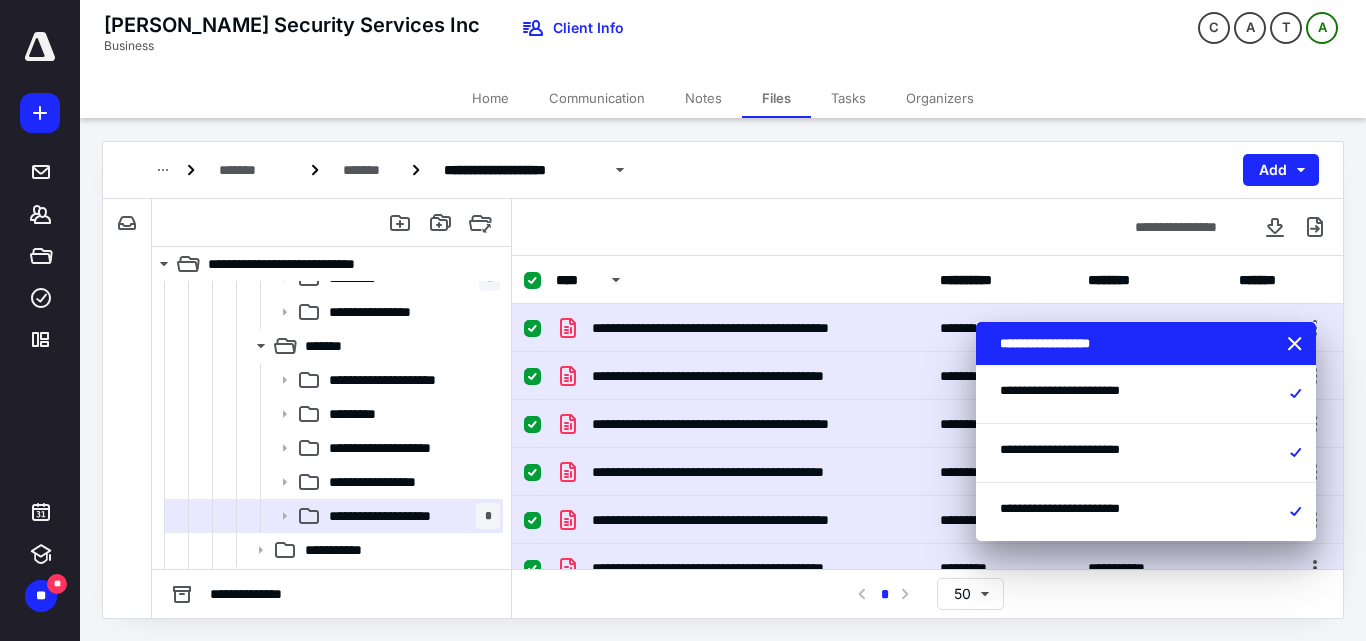 scroll, scrollTop: 35, scrollLeft: 0, axis: vertical 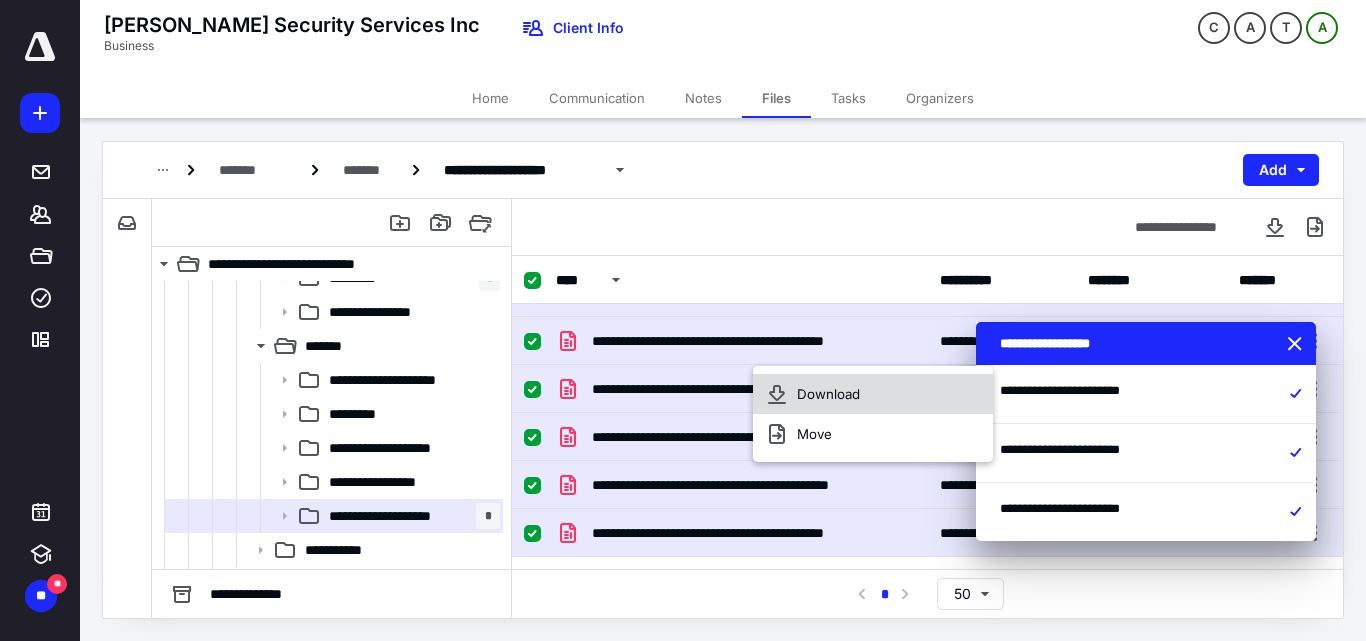 click 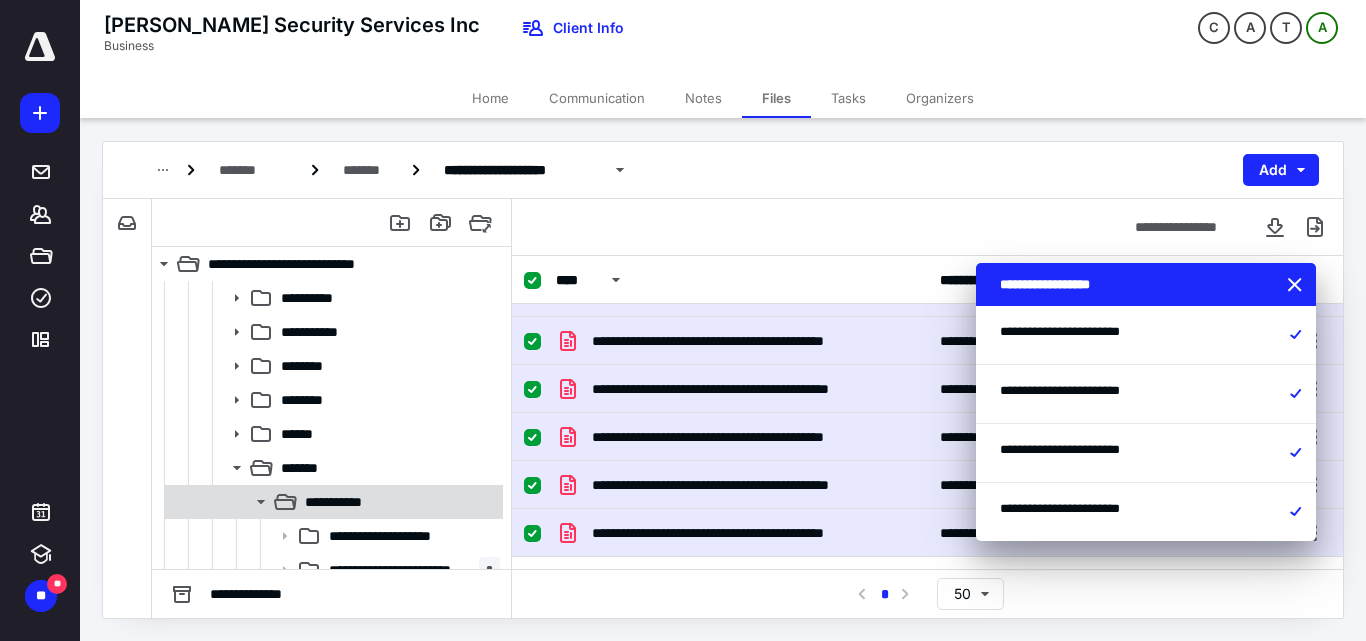 scroll, scrollTop: 202, scrollLeft: 0, axis: vertical 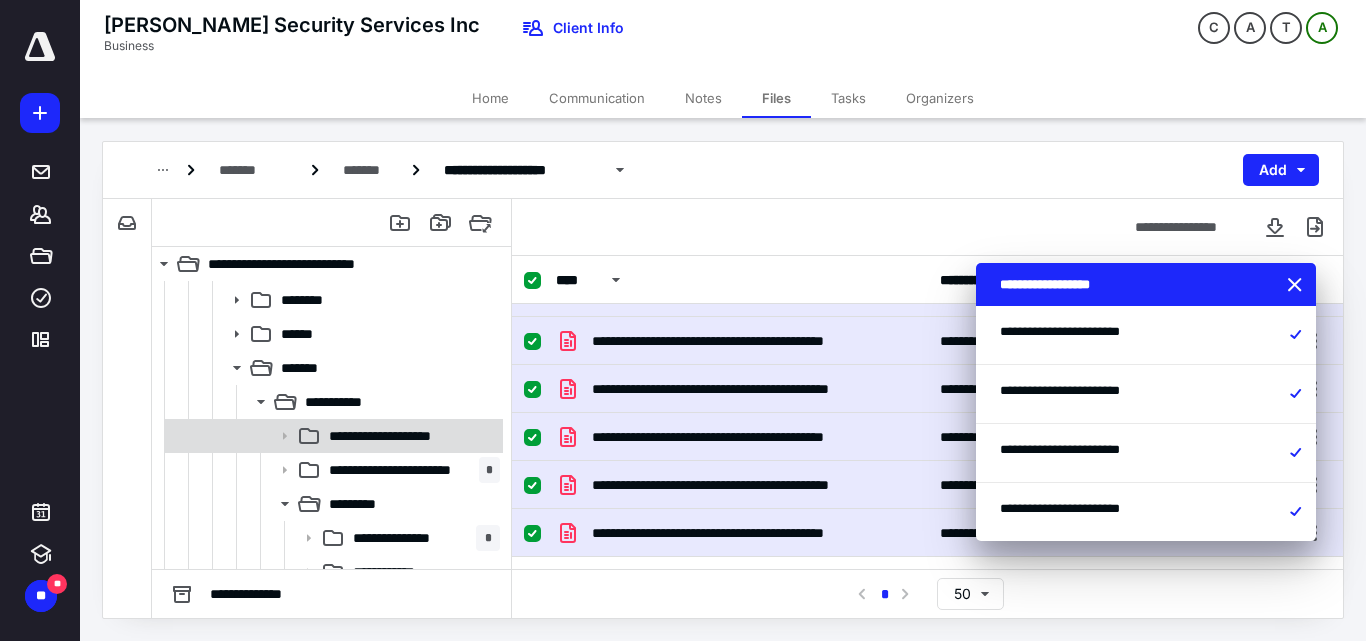 click 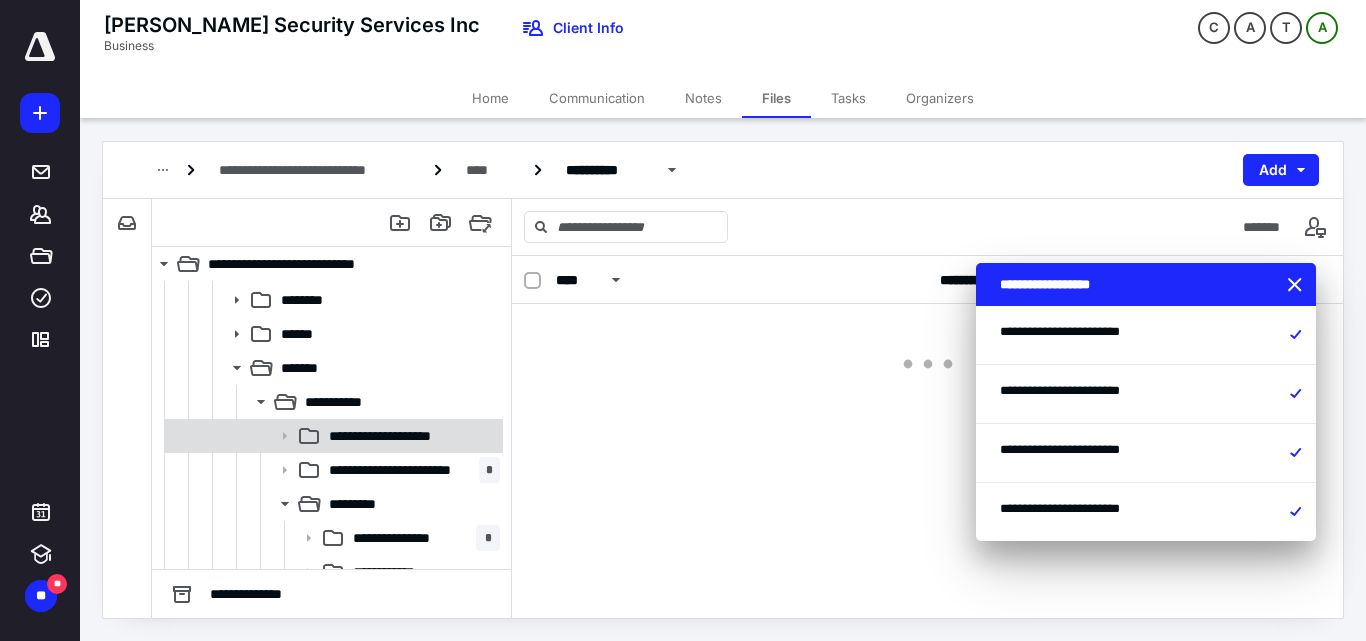 scroll, scrollTop: 0, scrollLeft: 0, axis: both 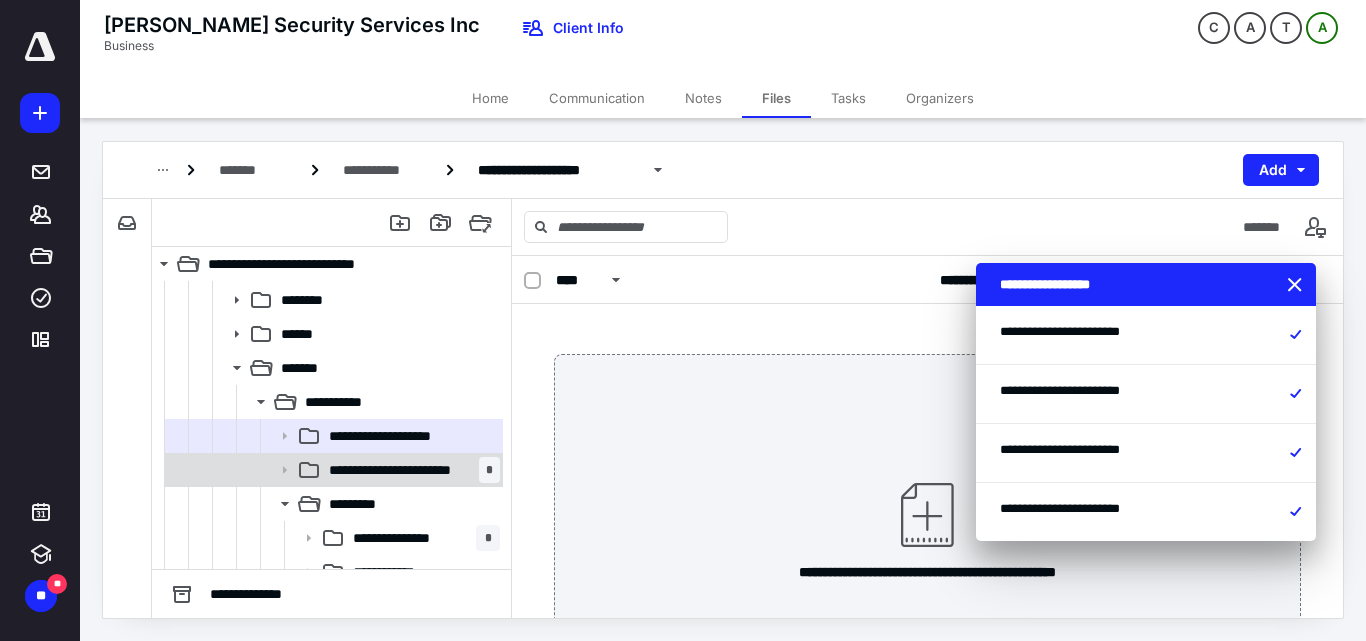 click 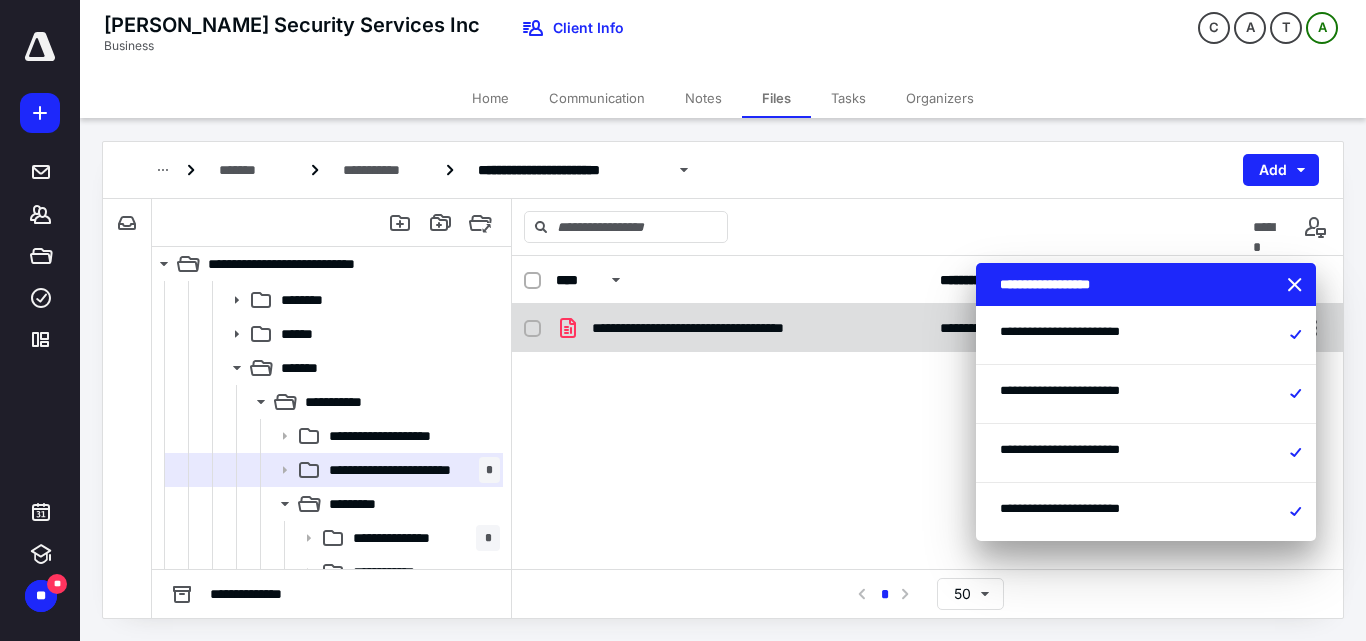 click on "**********" at bounding box center (720, 328) 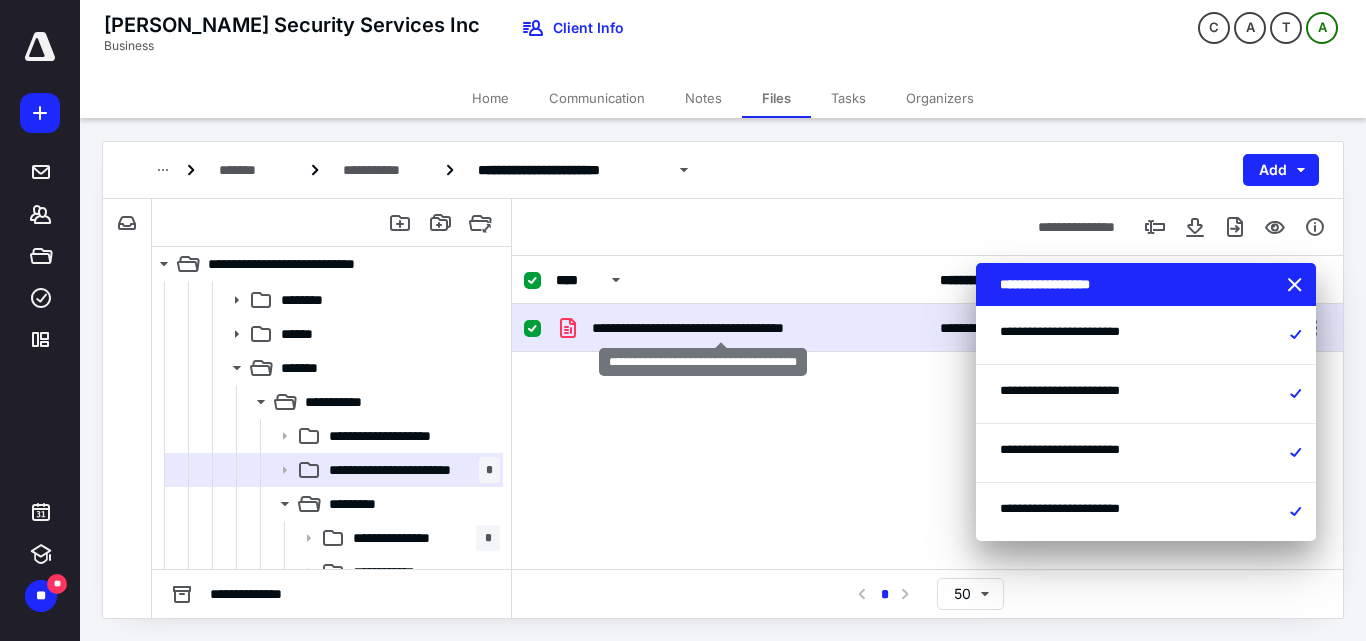 click on "**********" at bounding box center [720, 328] 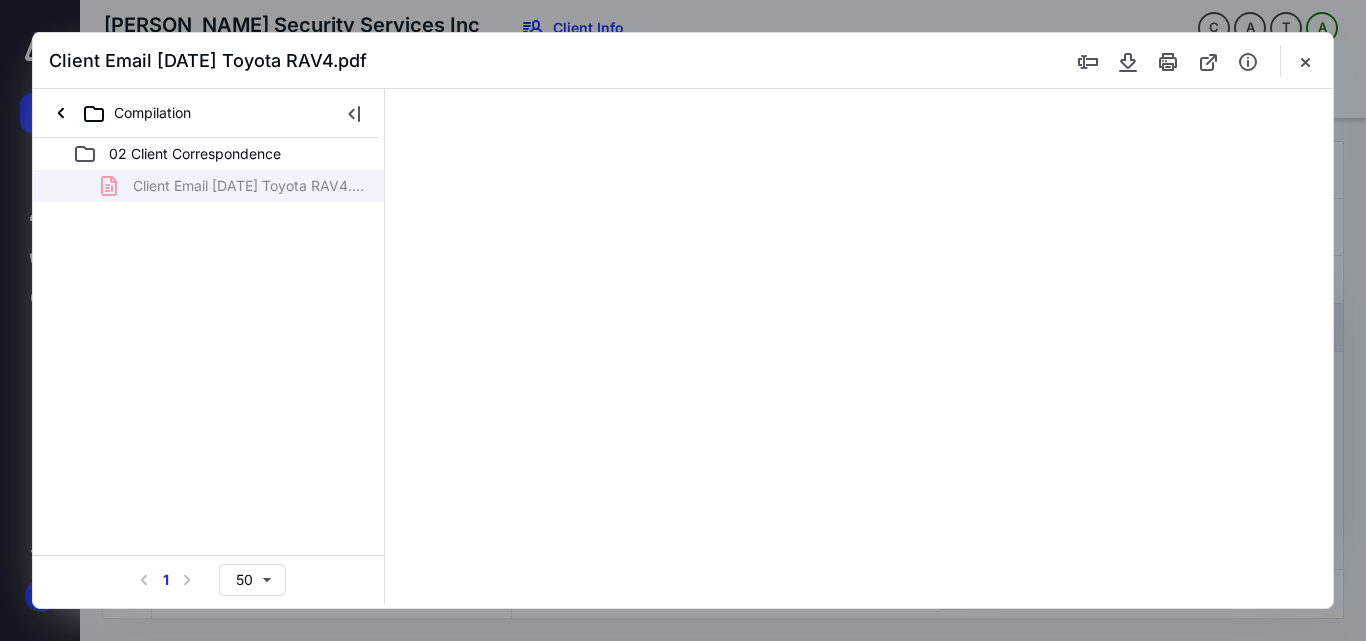 scroll, scrollTop: 202, scrollLeft: 0, axis: vertical 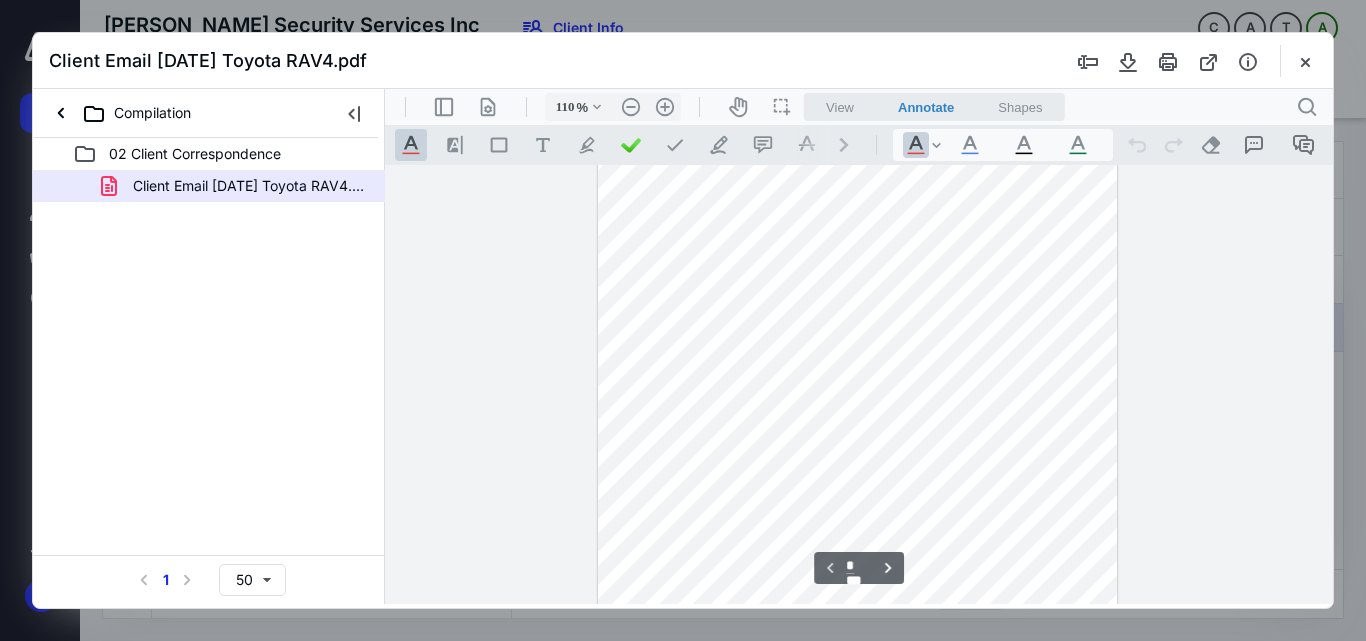 type on "160" 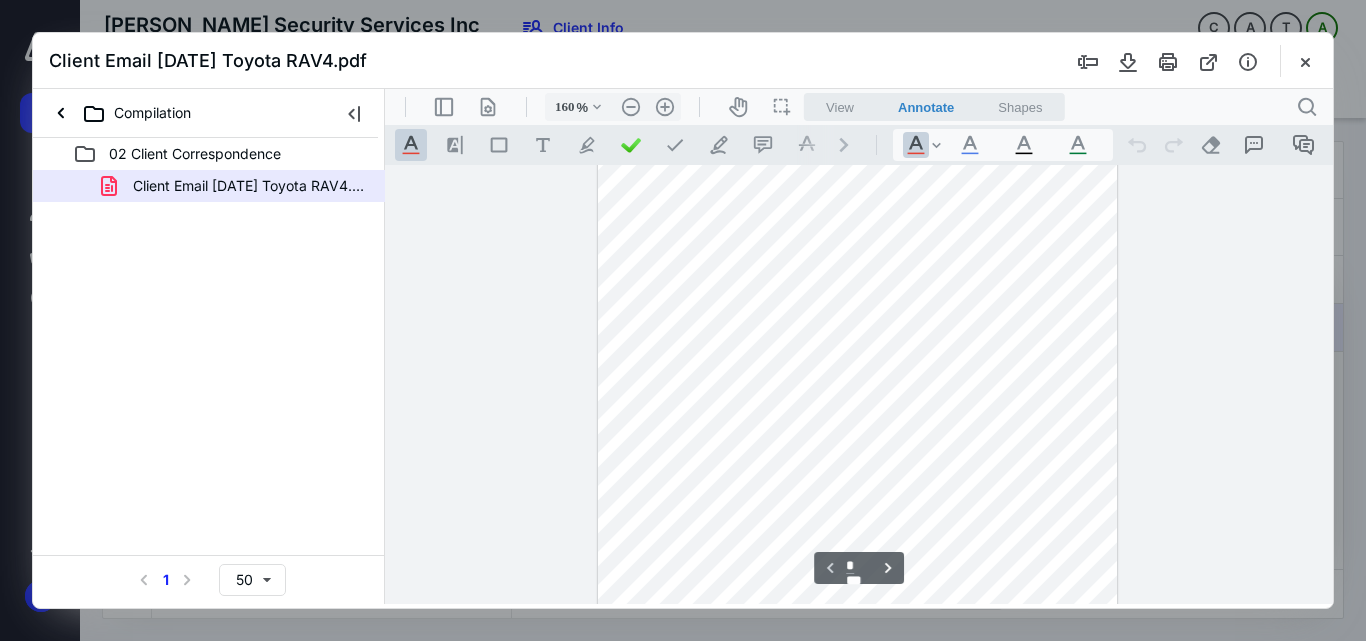 scroll, scrollTop: 226, scrollLeft: 34, axis: both 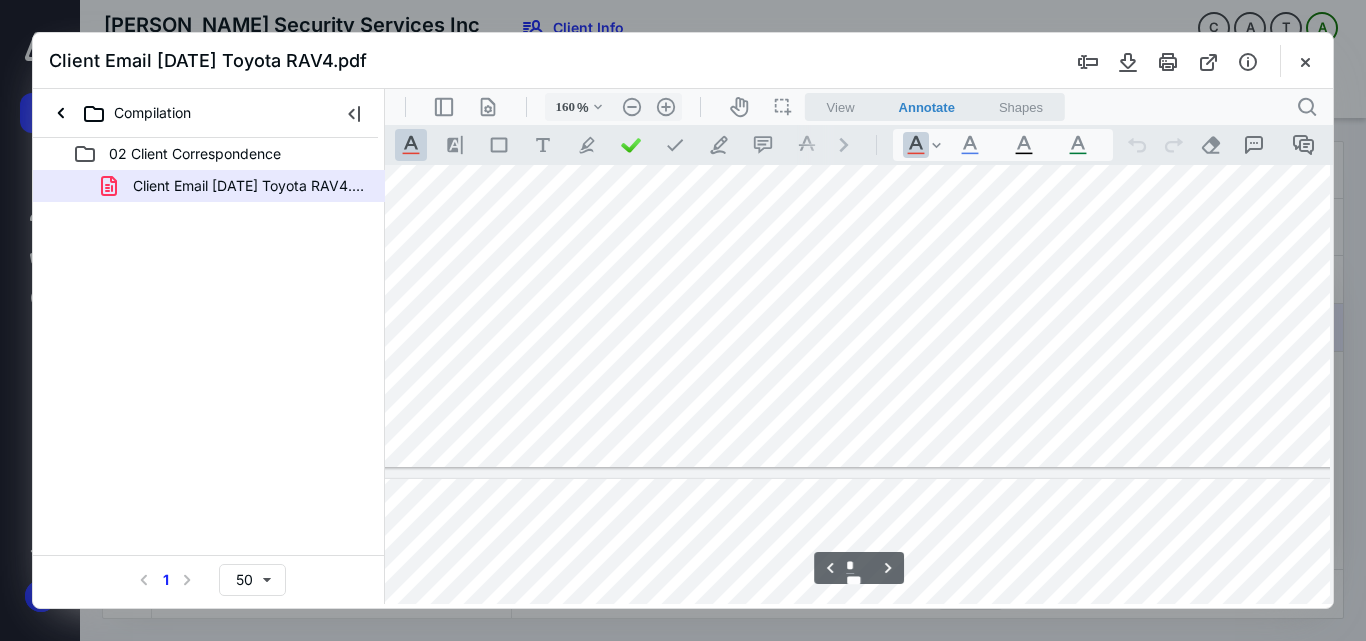 type on "*" 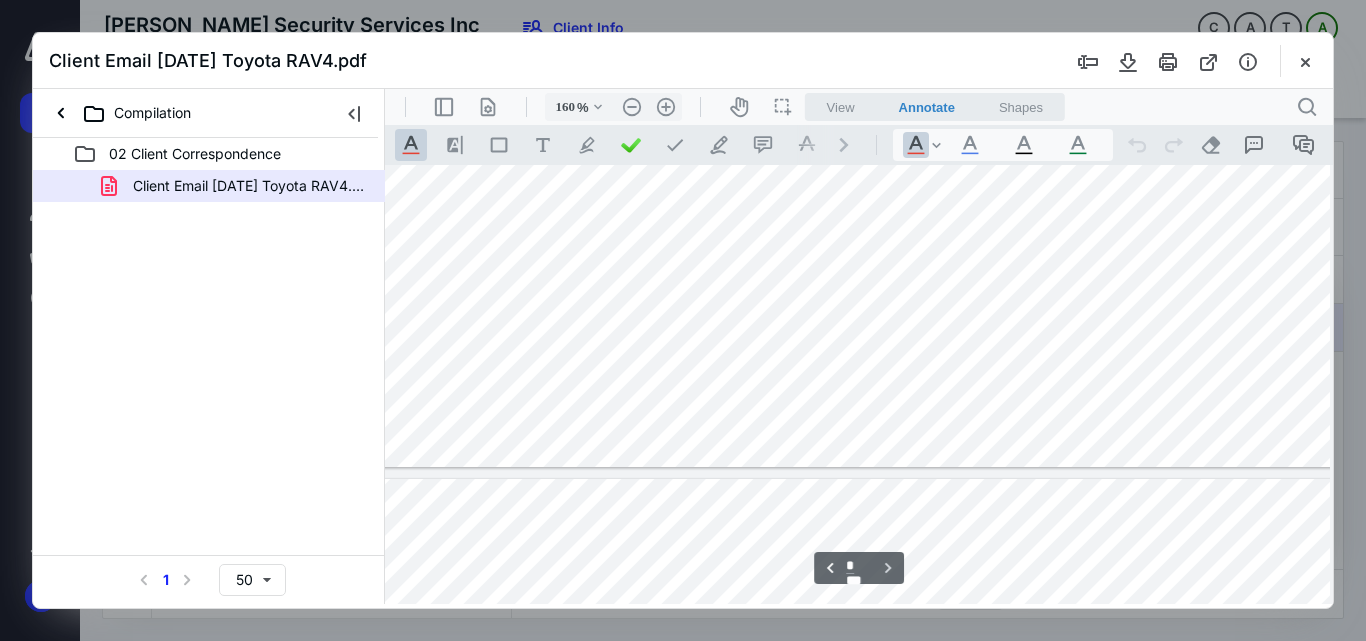 scroll, scrollTop: 4126, scrollLeft: 34, axis: both 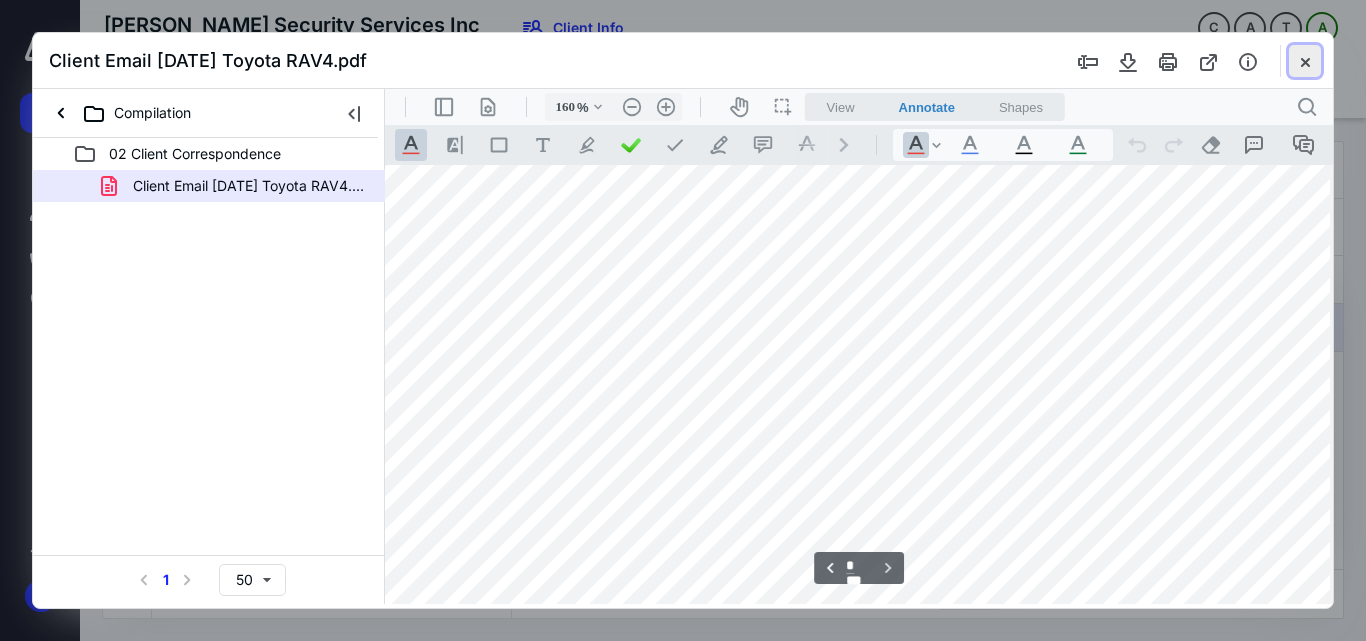 click at bounding box center [1305, 61] 